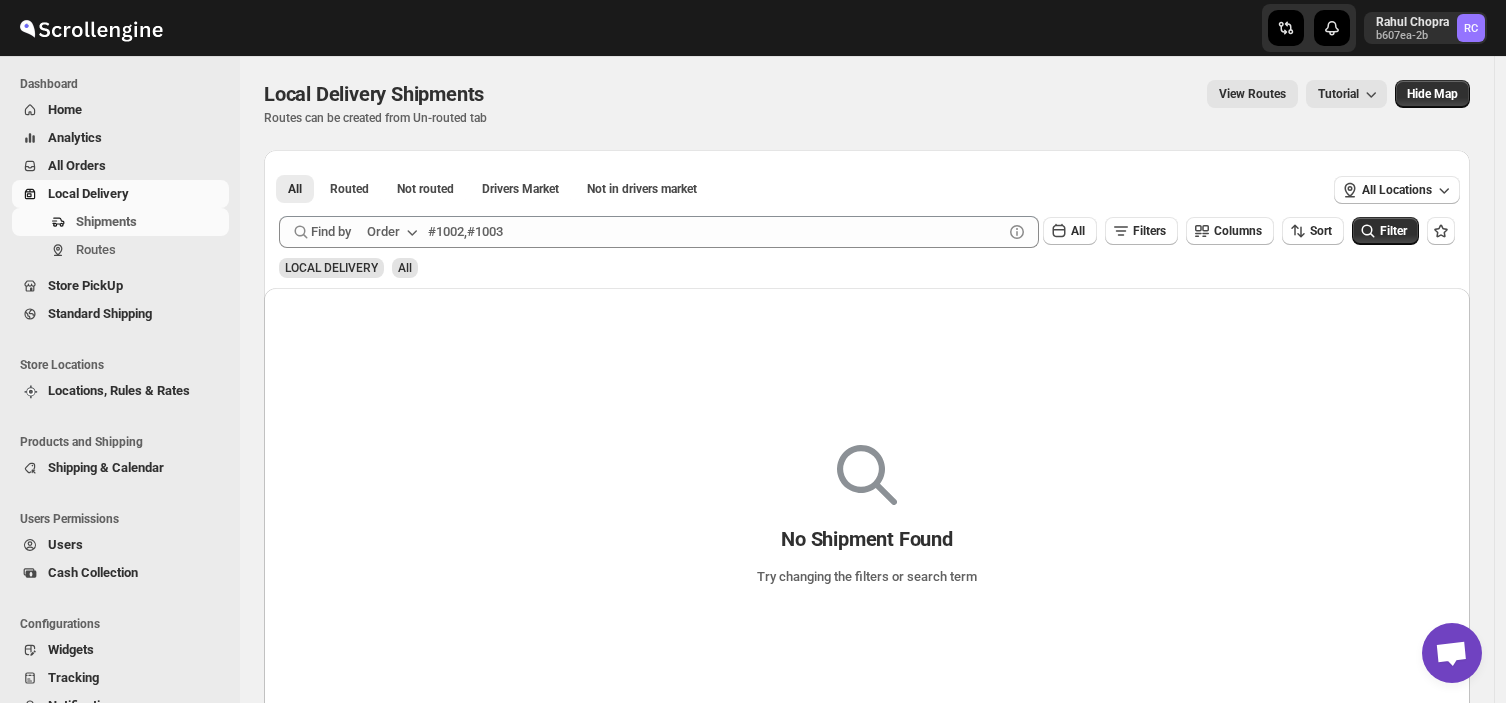 scroll, scrollTop: 0, scrollLeft: 0, axis: both 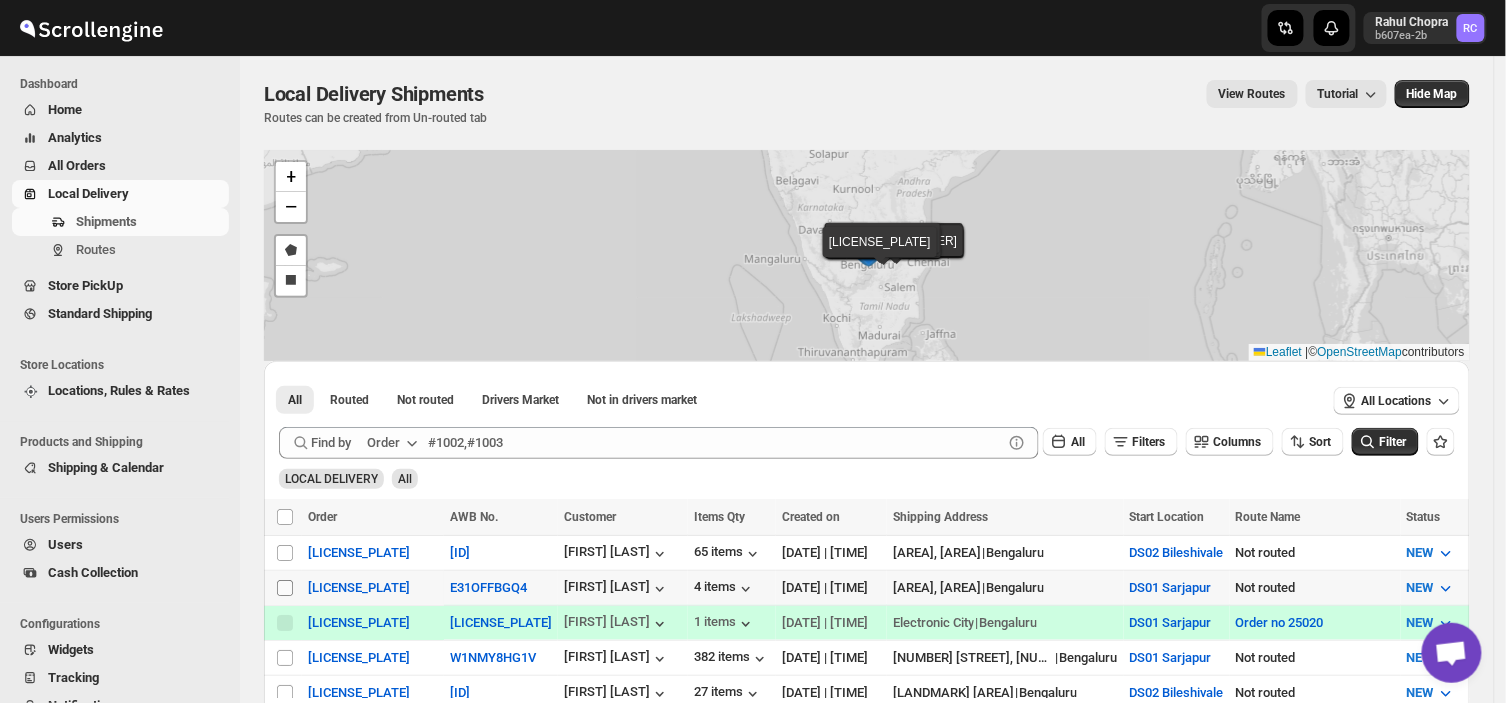 click on "Select shipment" at bounding box center [285, 588] 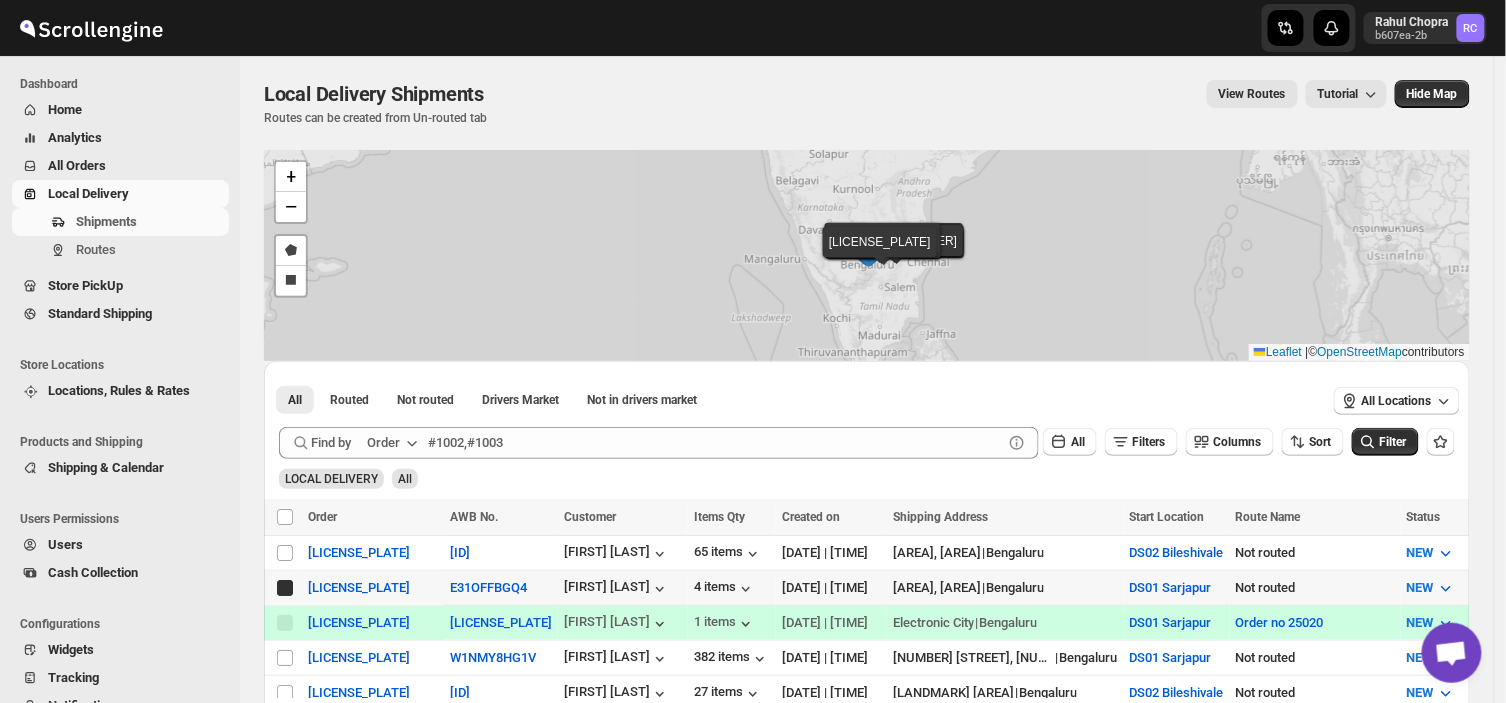 checkbox on "true" 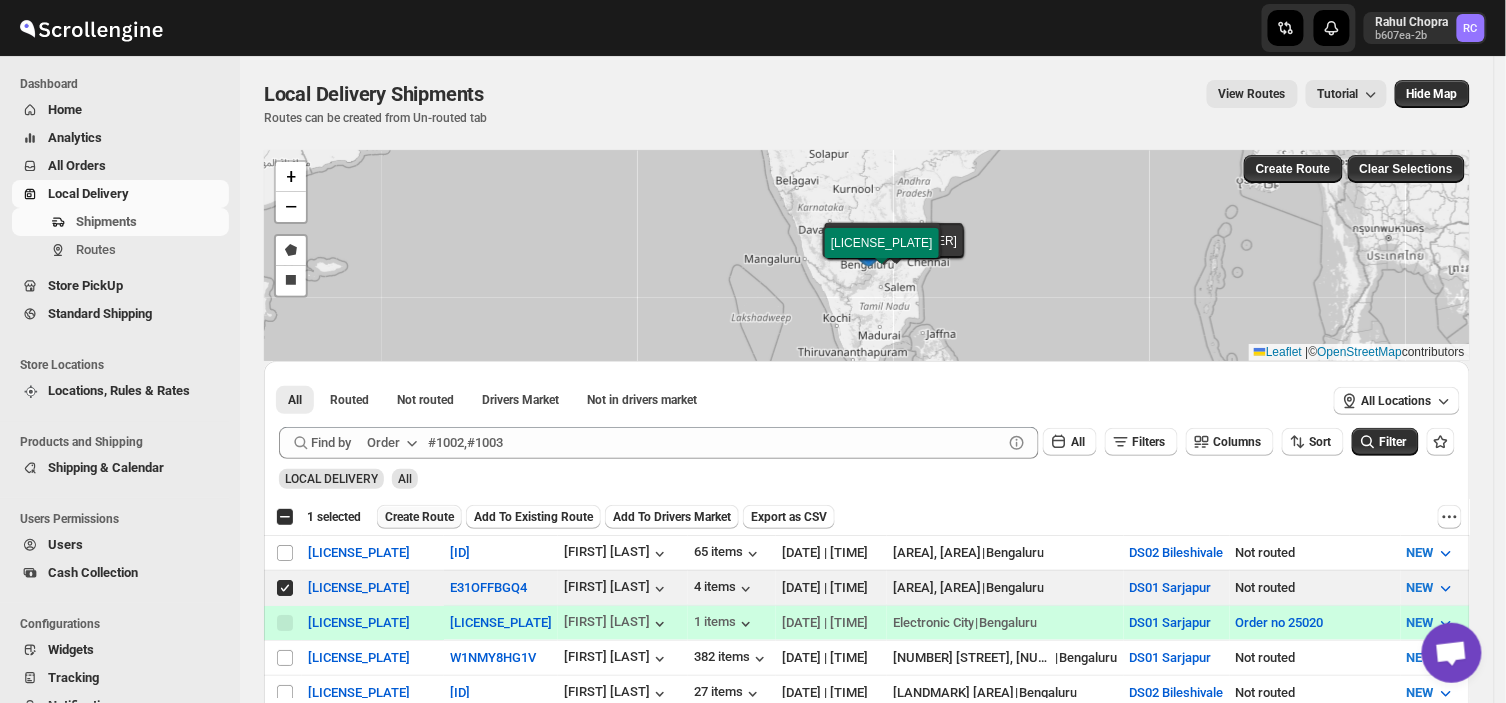 click on "Create Route" at bounding box center (419, 517) 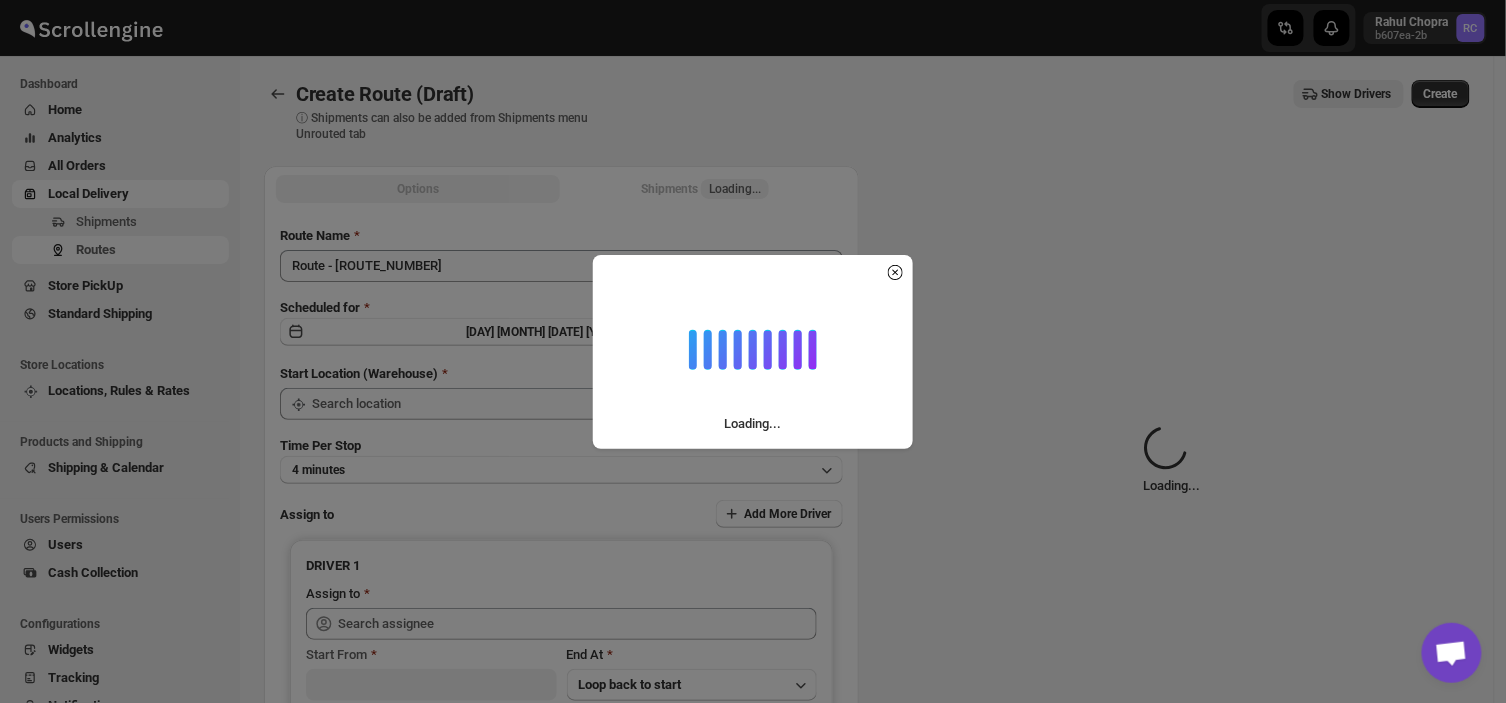 type on "DS01 Sarjapur" 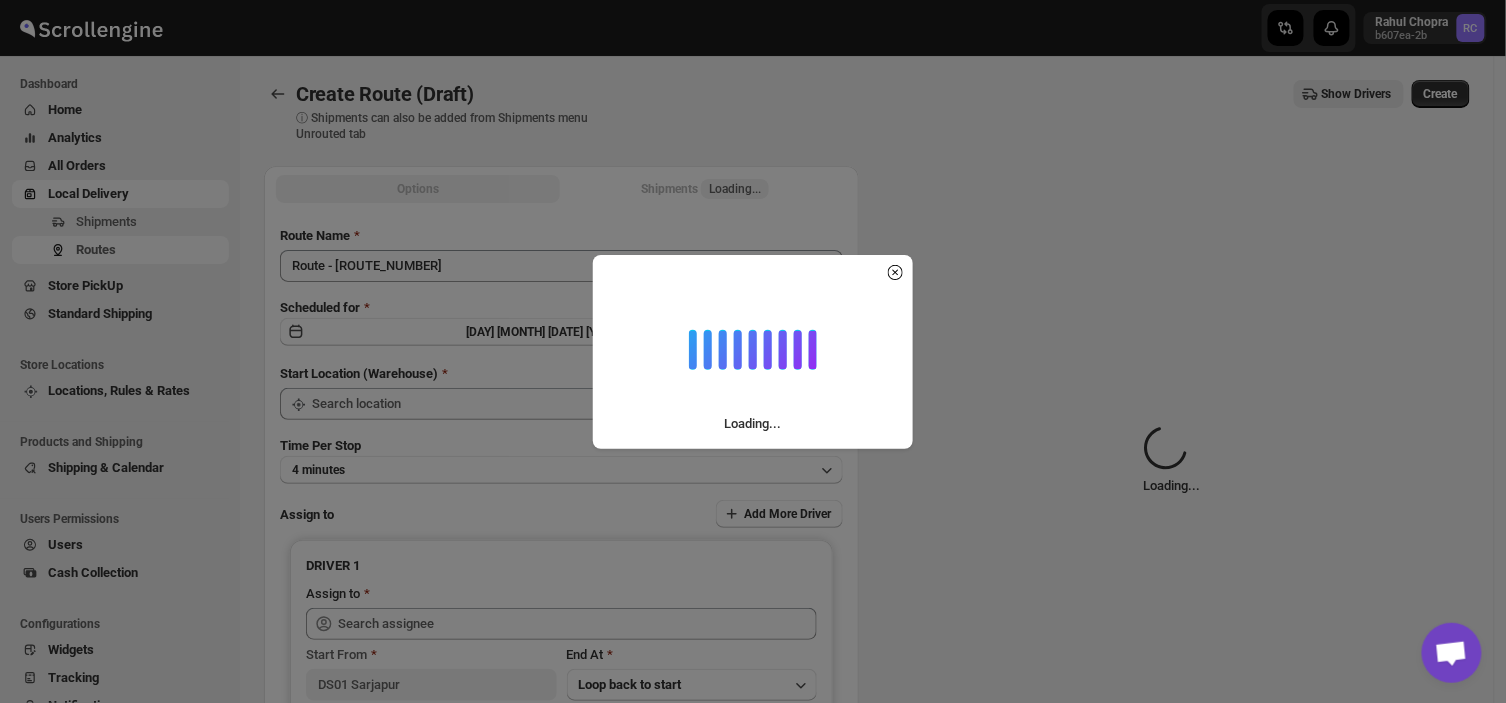 type on "DS01 Sarjapur" 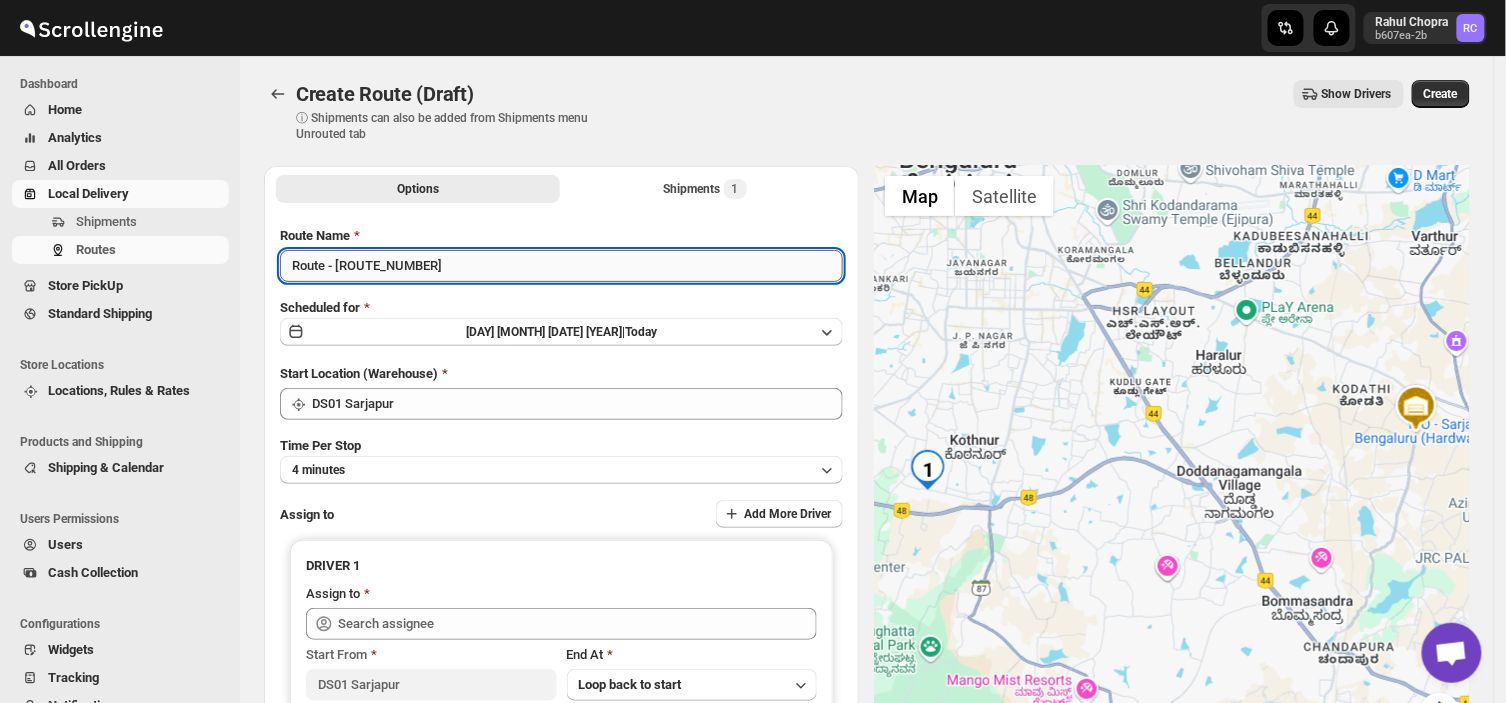 click on "Route - [ROUTE_NUMBER]" at bounding box center (561, 266) 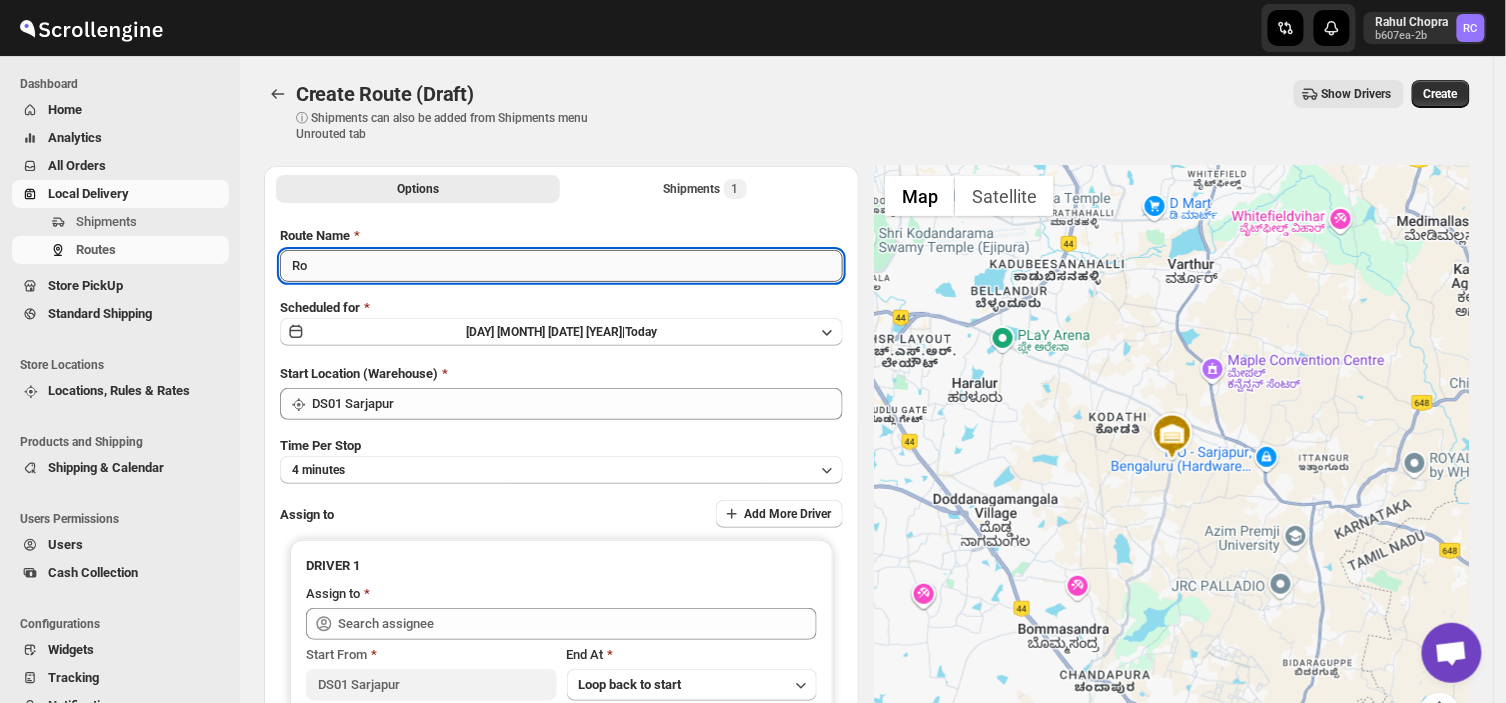type on "R" 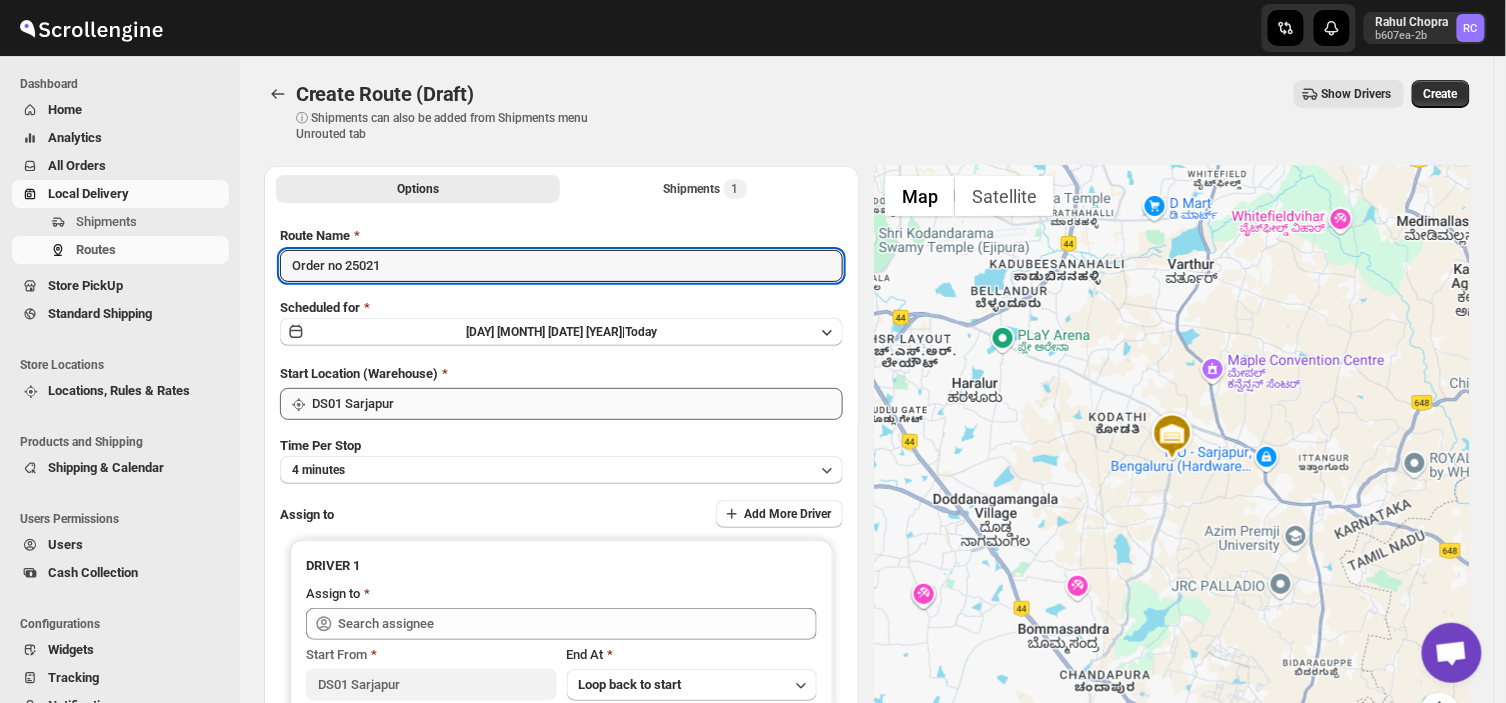 type on "Order no 25021" 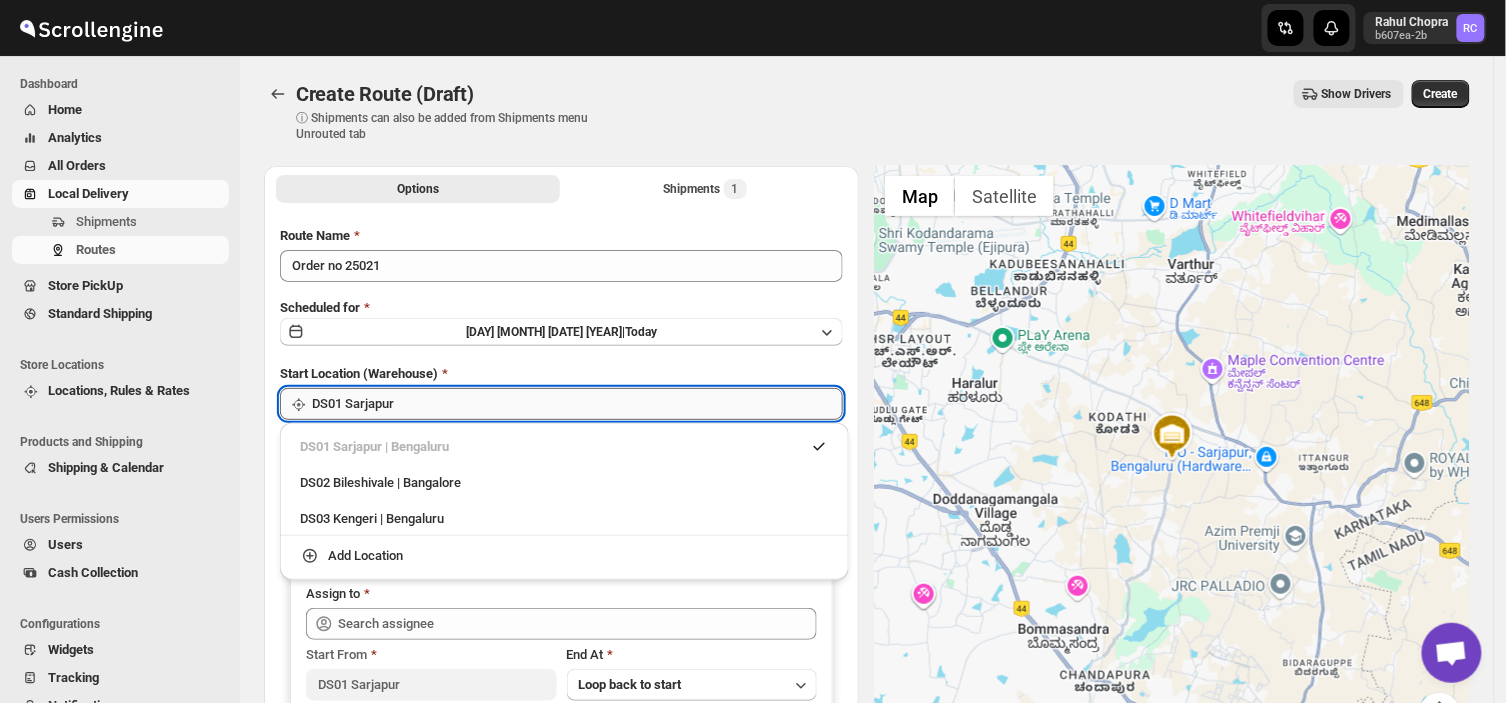 click on "DS01 Sarjapur" at bounding box center [577, 404] 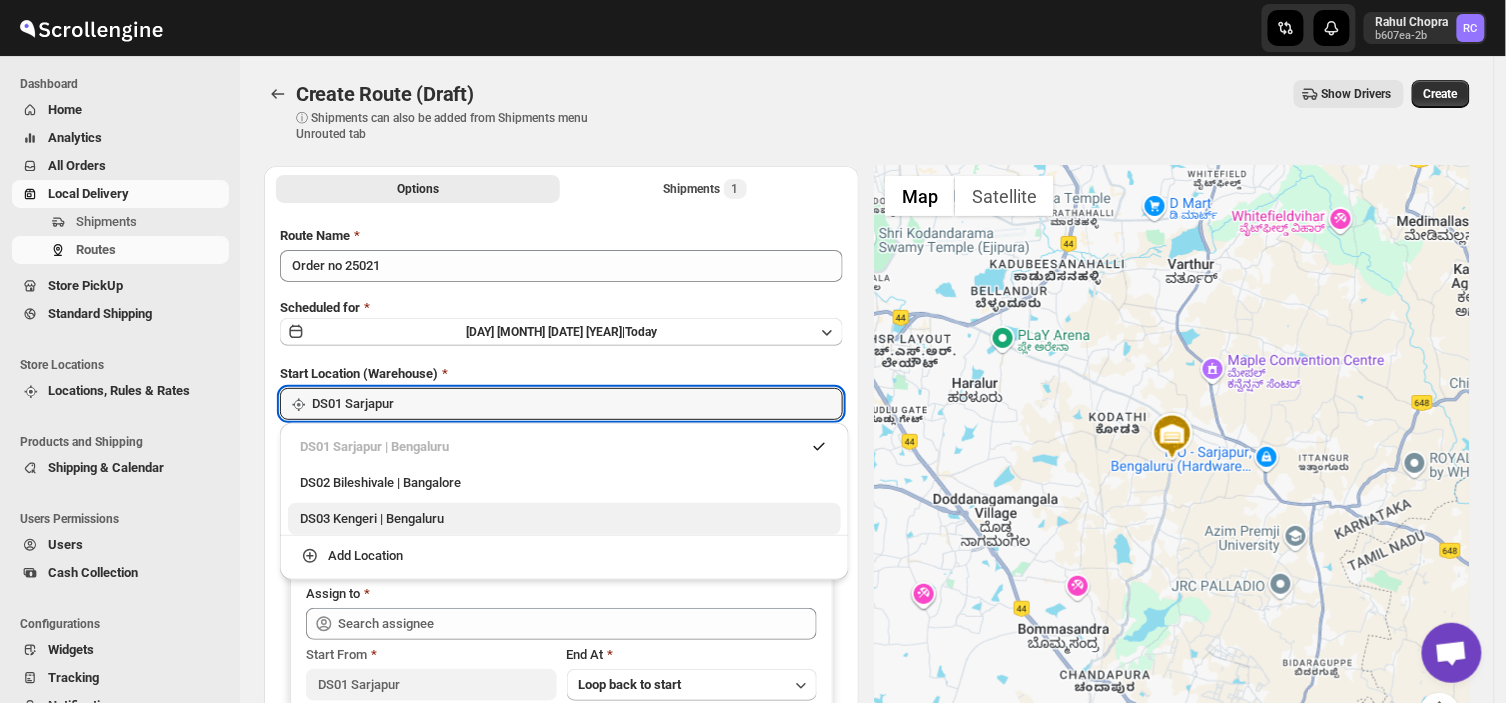 click on "DS03 Kengeri | Bengaluru" at bounding box center (564, 519) 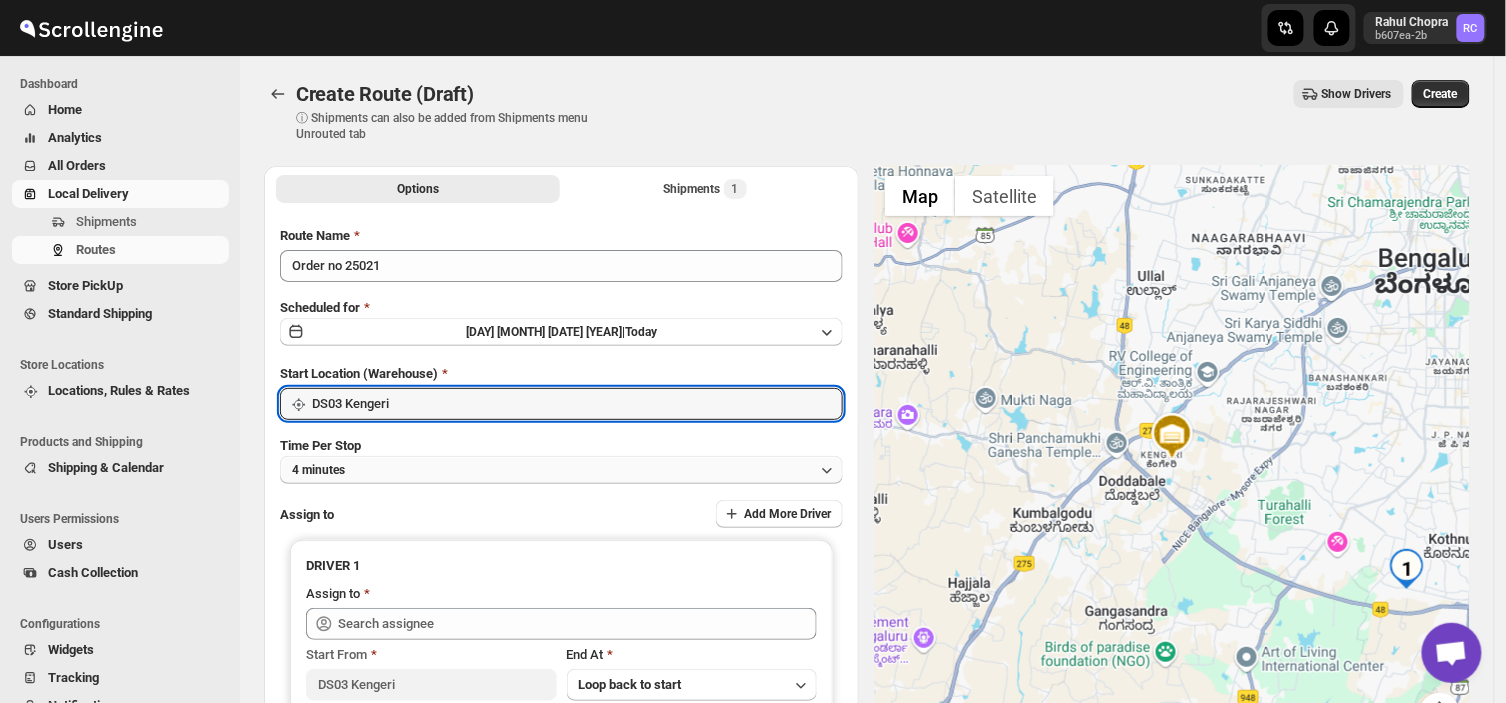 click on "4 minutes" at bounding box center [561, 470] 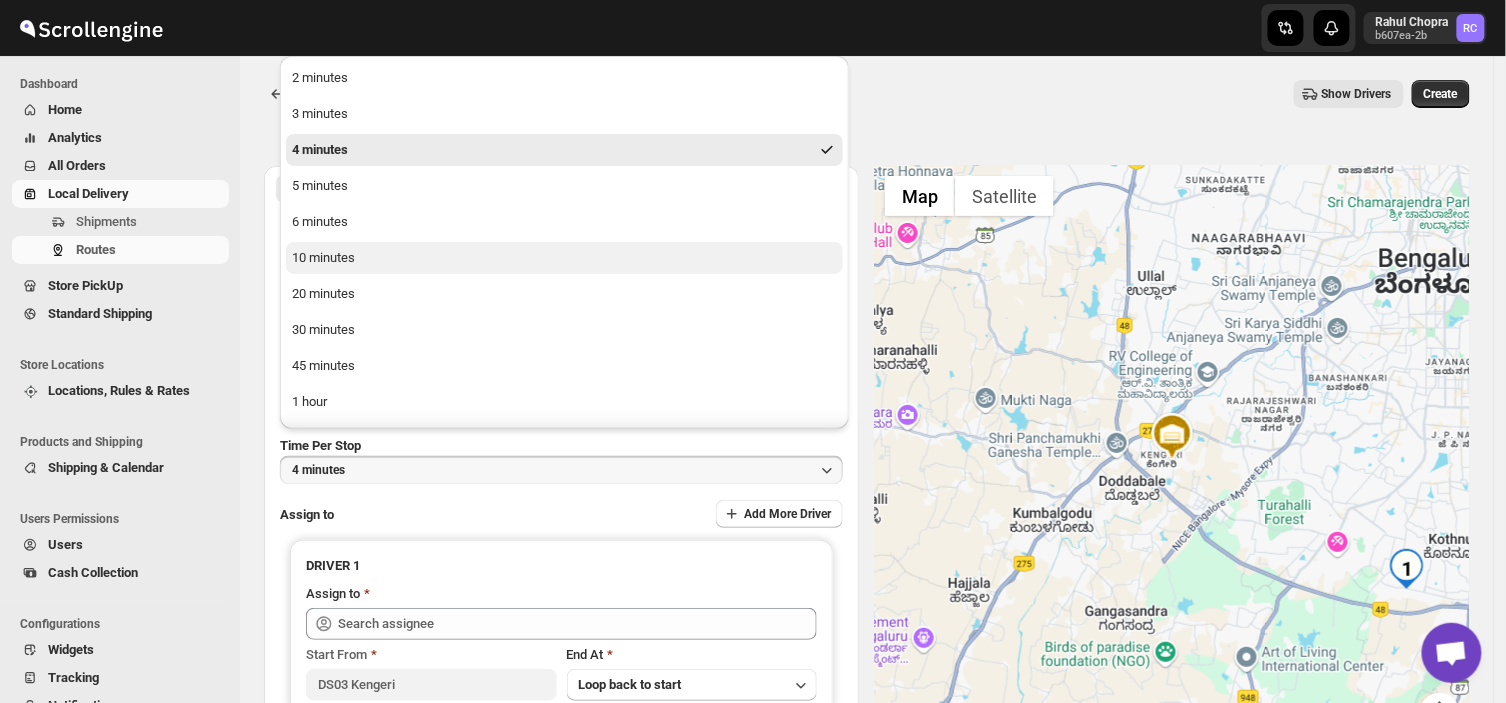 click on "10 minutes" at bounding box center (564, 258) 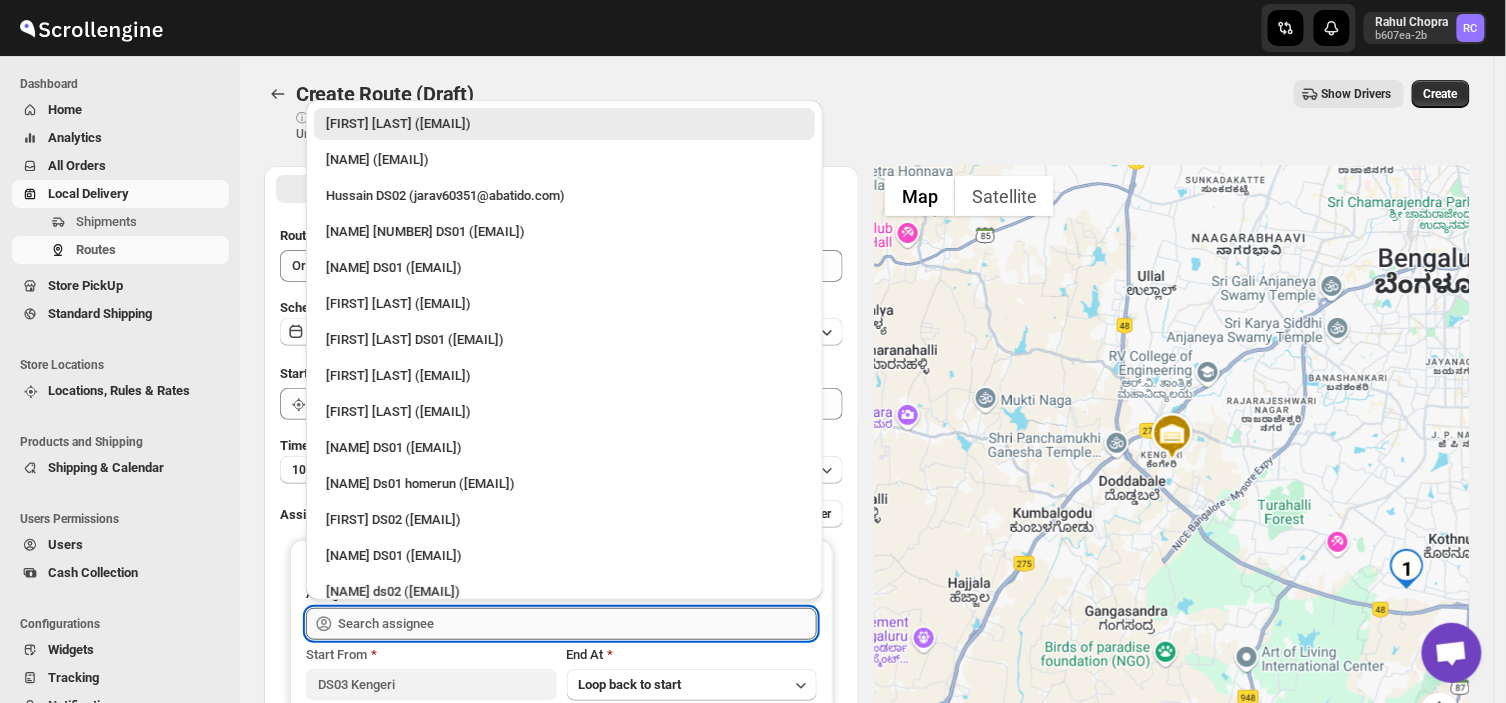 click at bounding box center (577, 624) 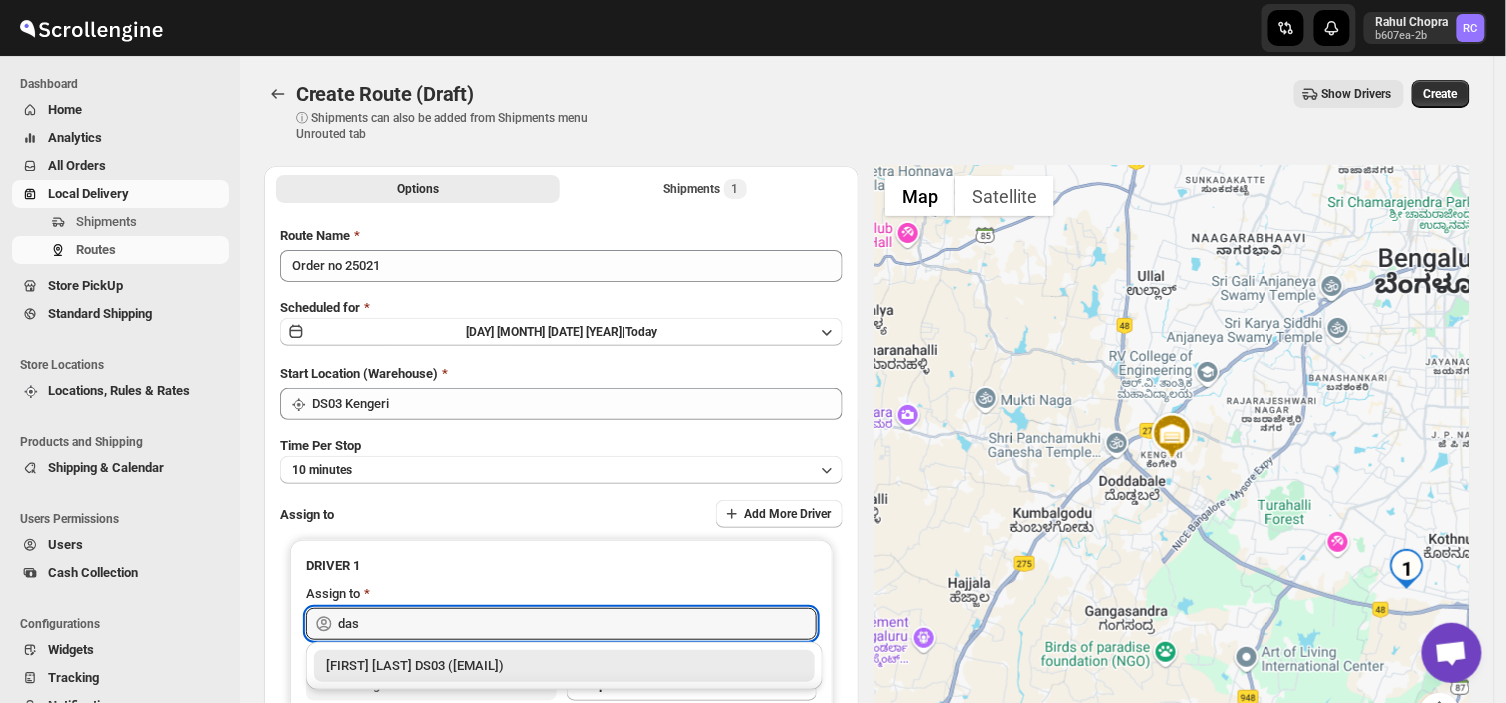 click on "[FIRST] [LAST] DS03 ([EMAIL])" at bounding box center [564, 666] 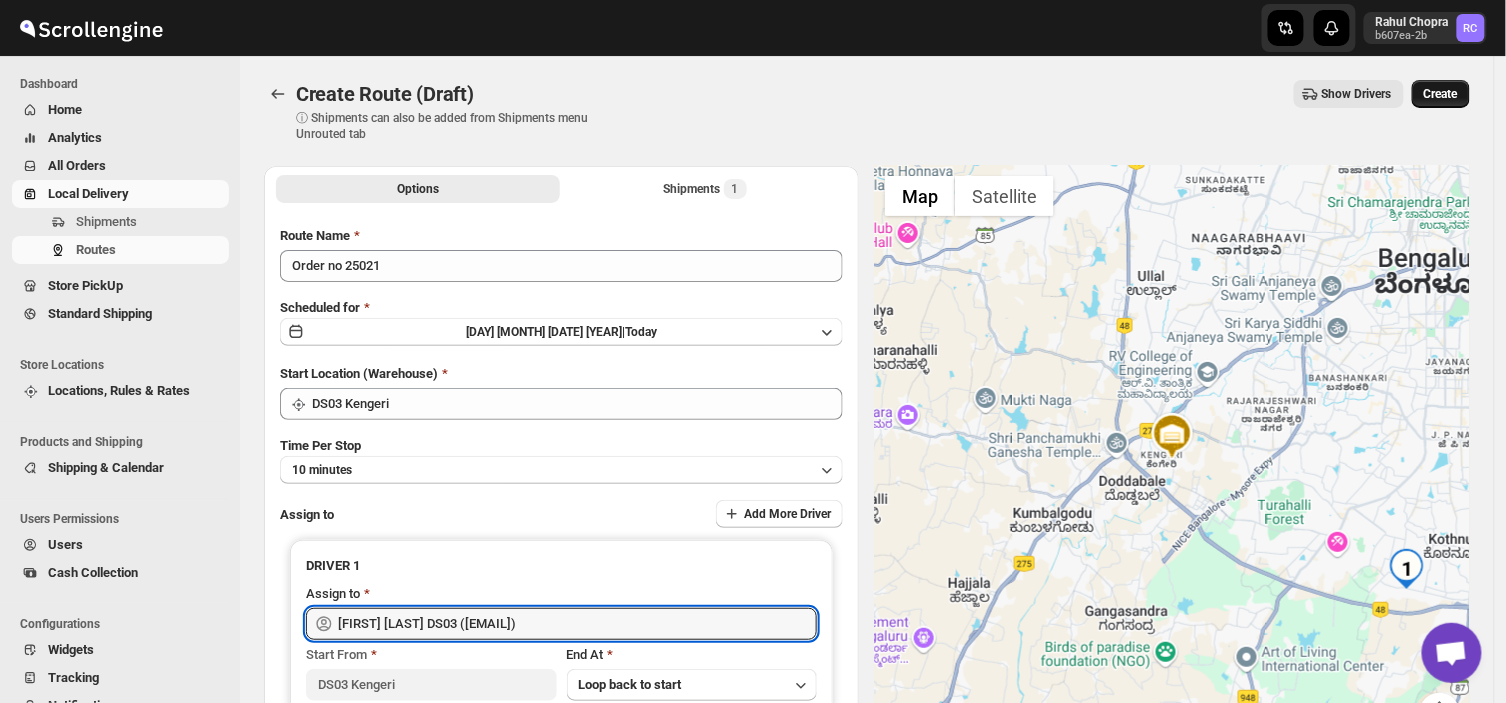 type on "[FIRST] [LAST] DS03 ([EMAIL])" 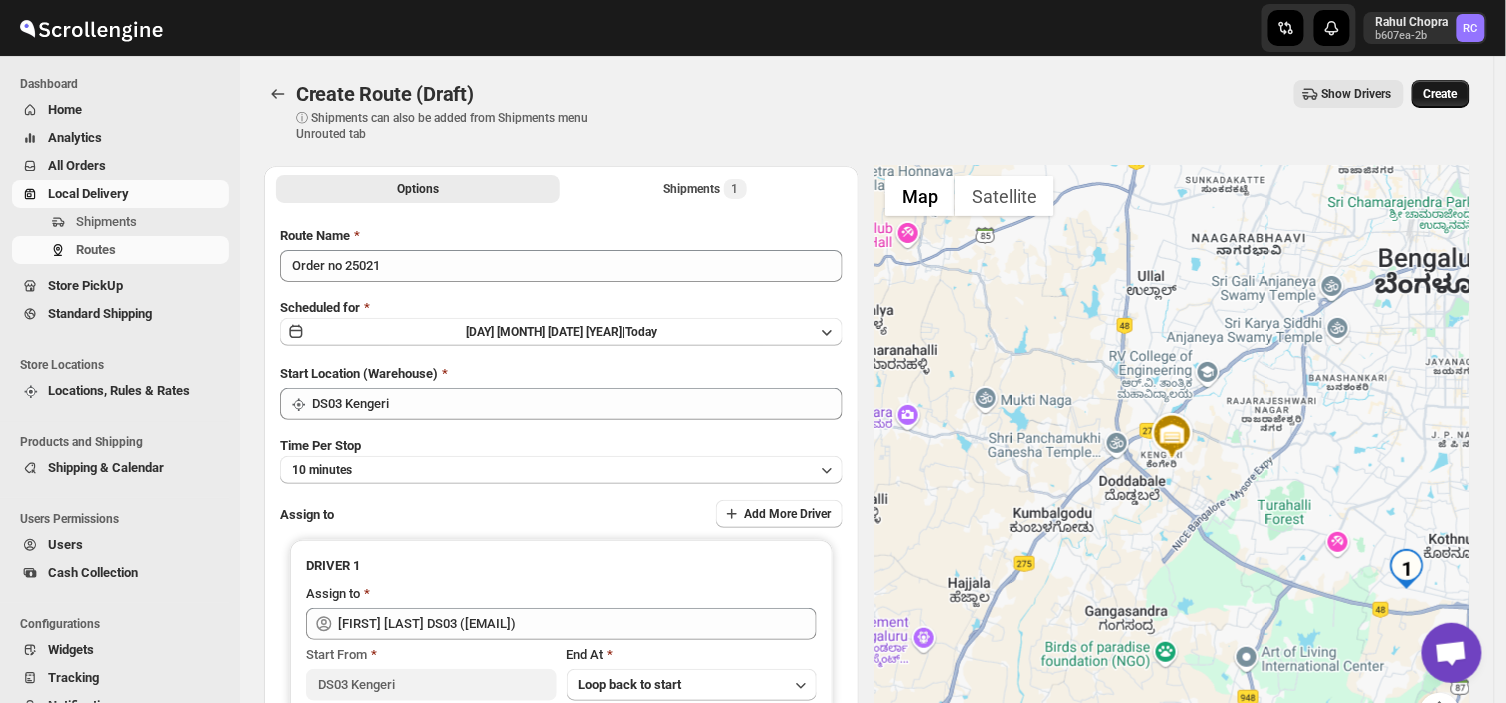 click on "Create" at bounding box center (1441, 94) 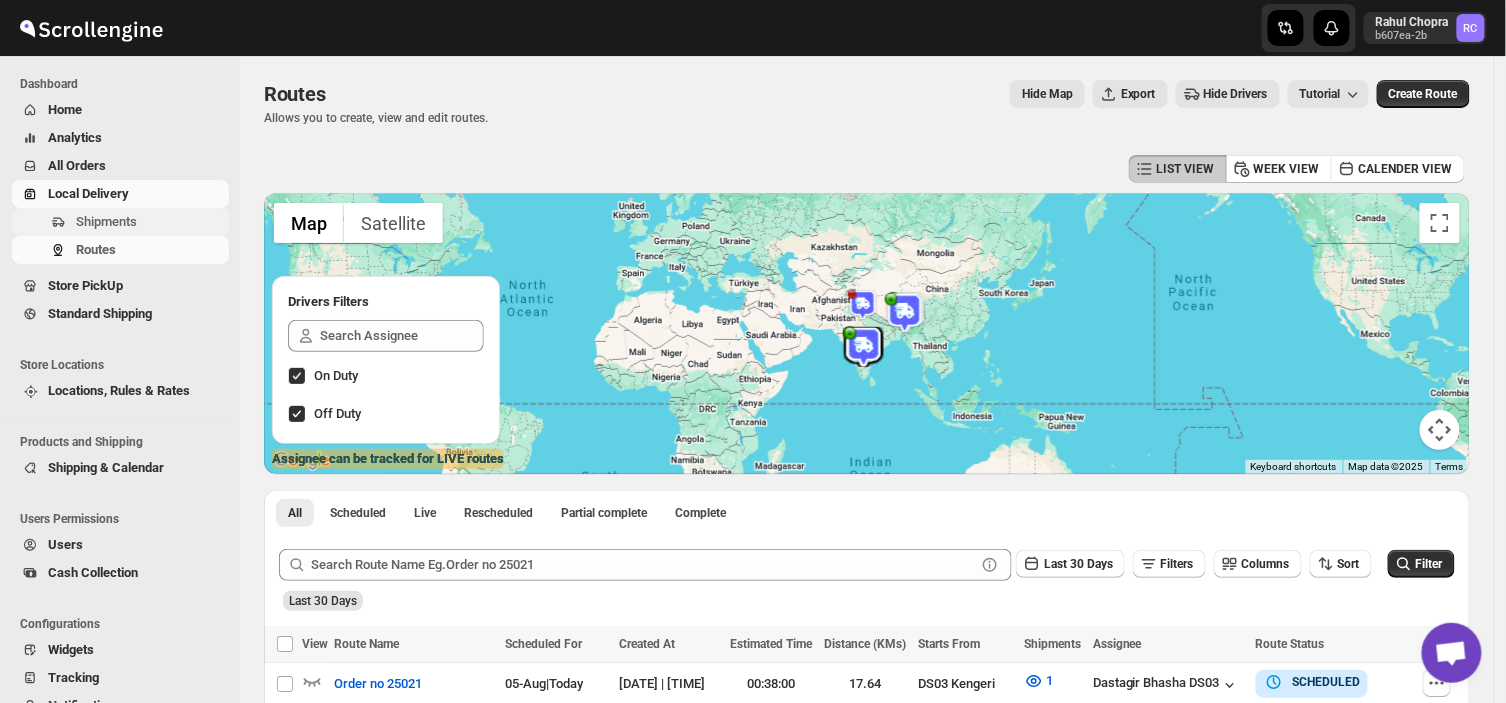 click on "Shipments" at bounding box center [150, 222] 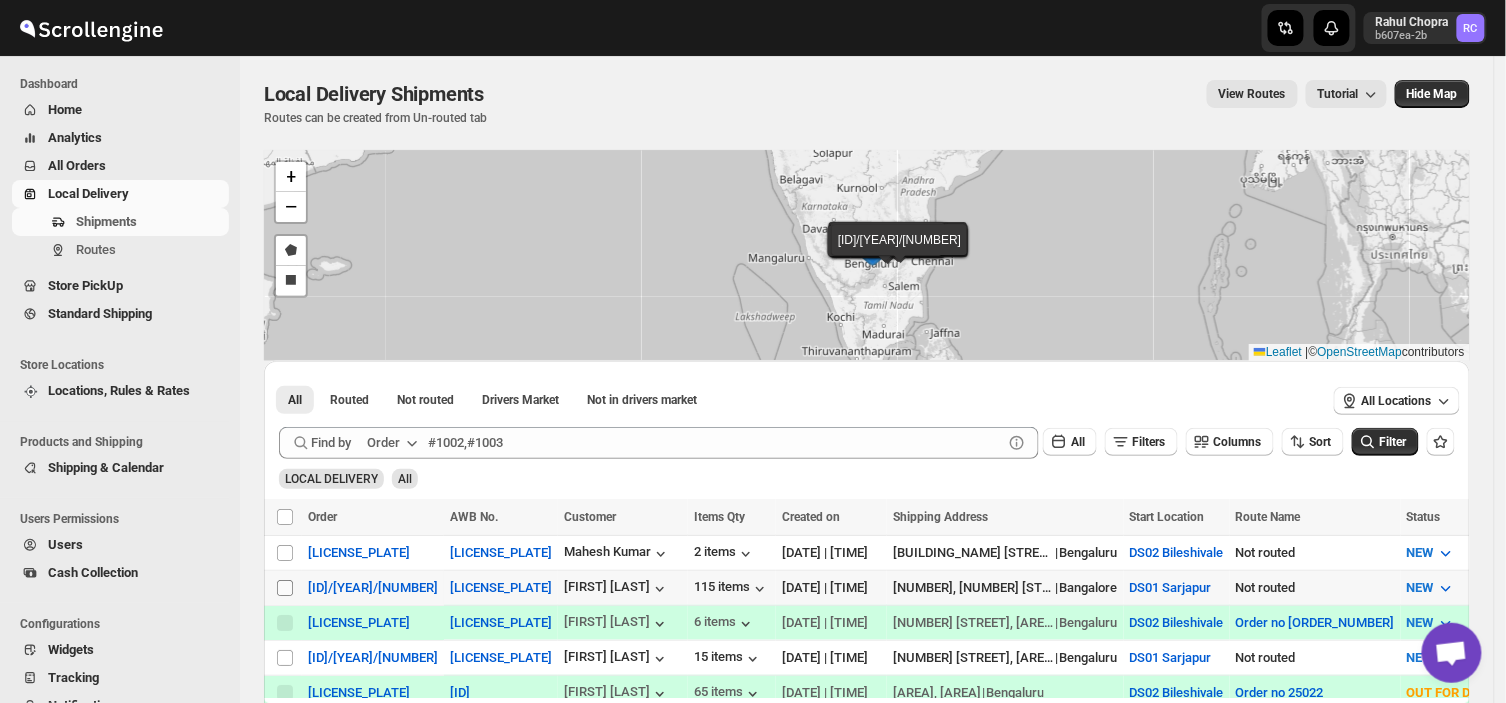 click on "Select shipment" at bounding box center (285, 588) 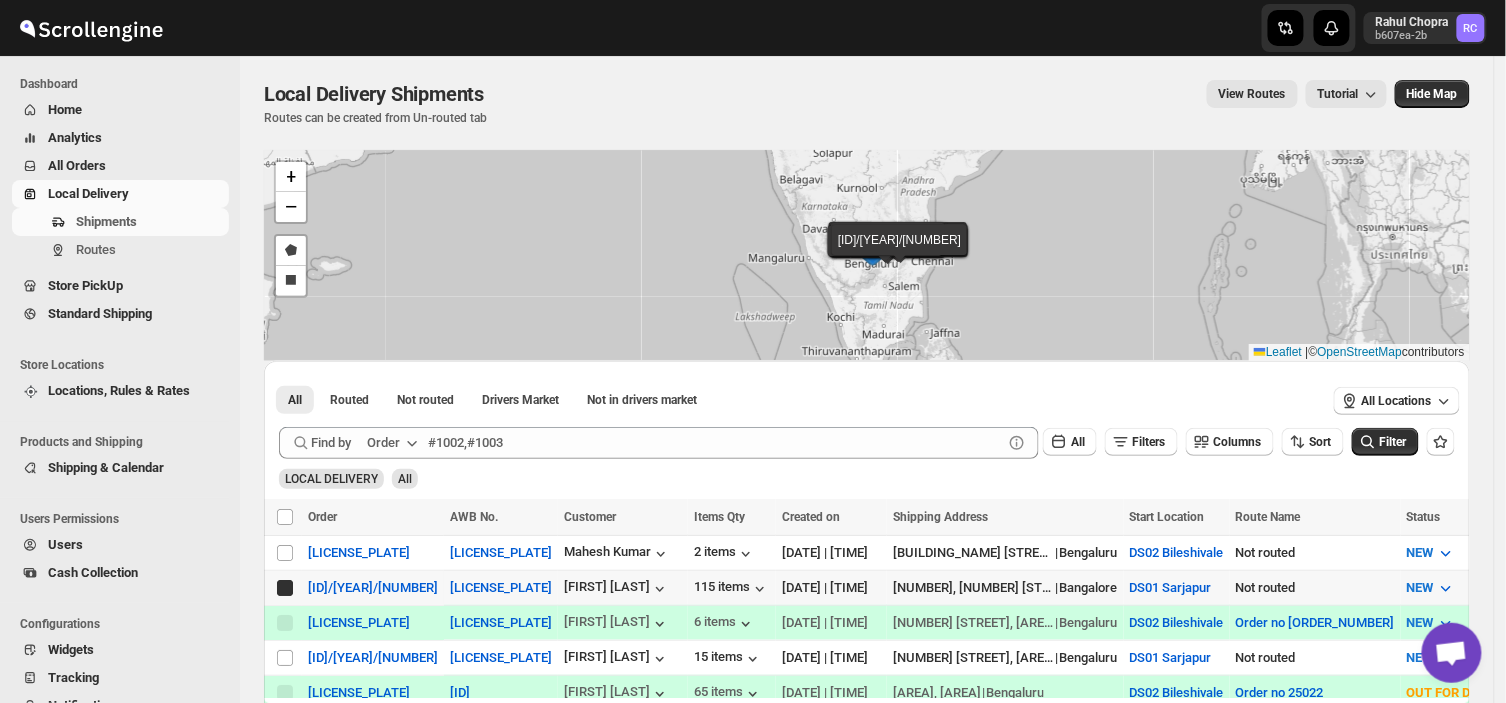 checkbox on "true" 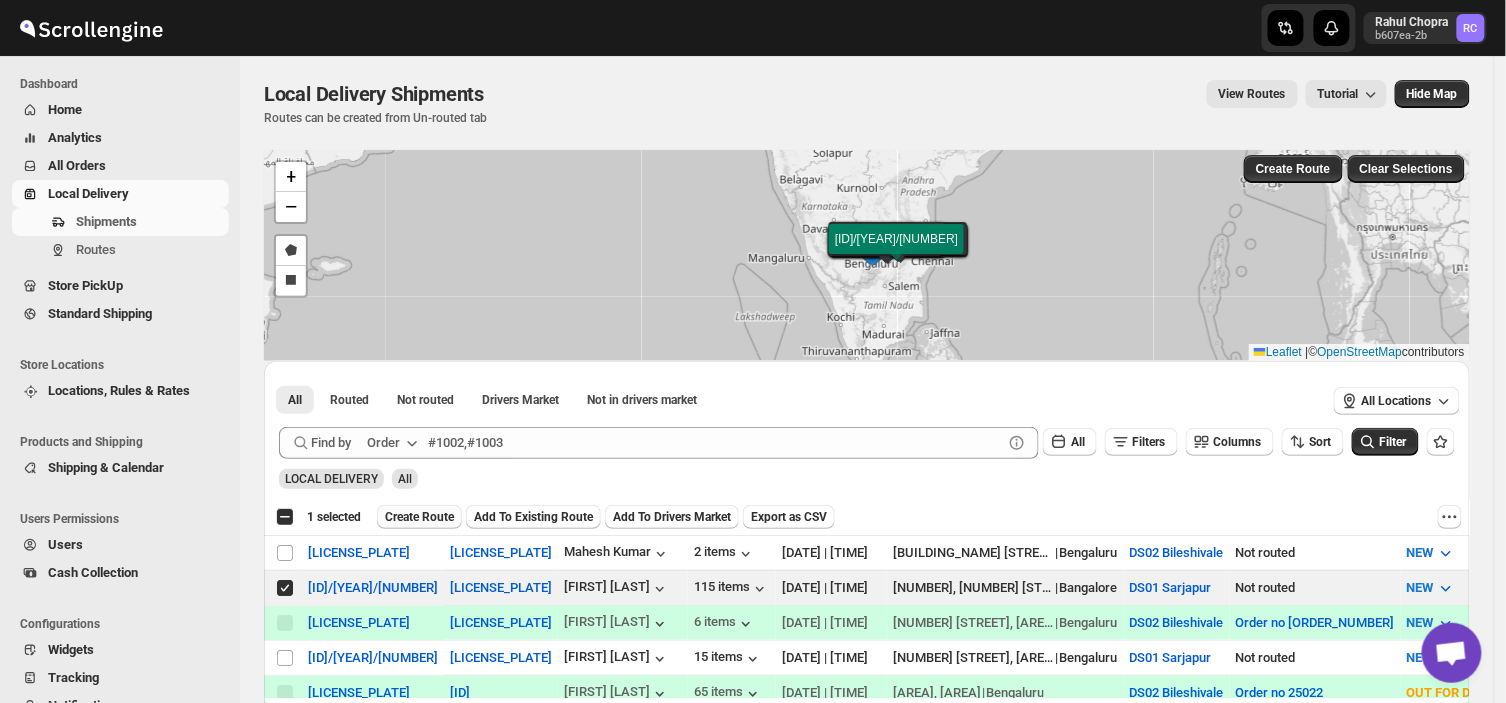 click on "Create Route" at bounding box center (419, 517) 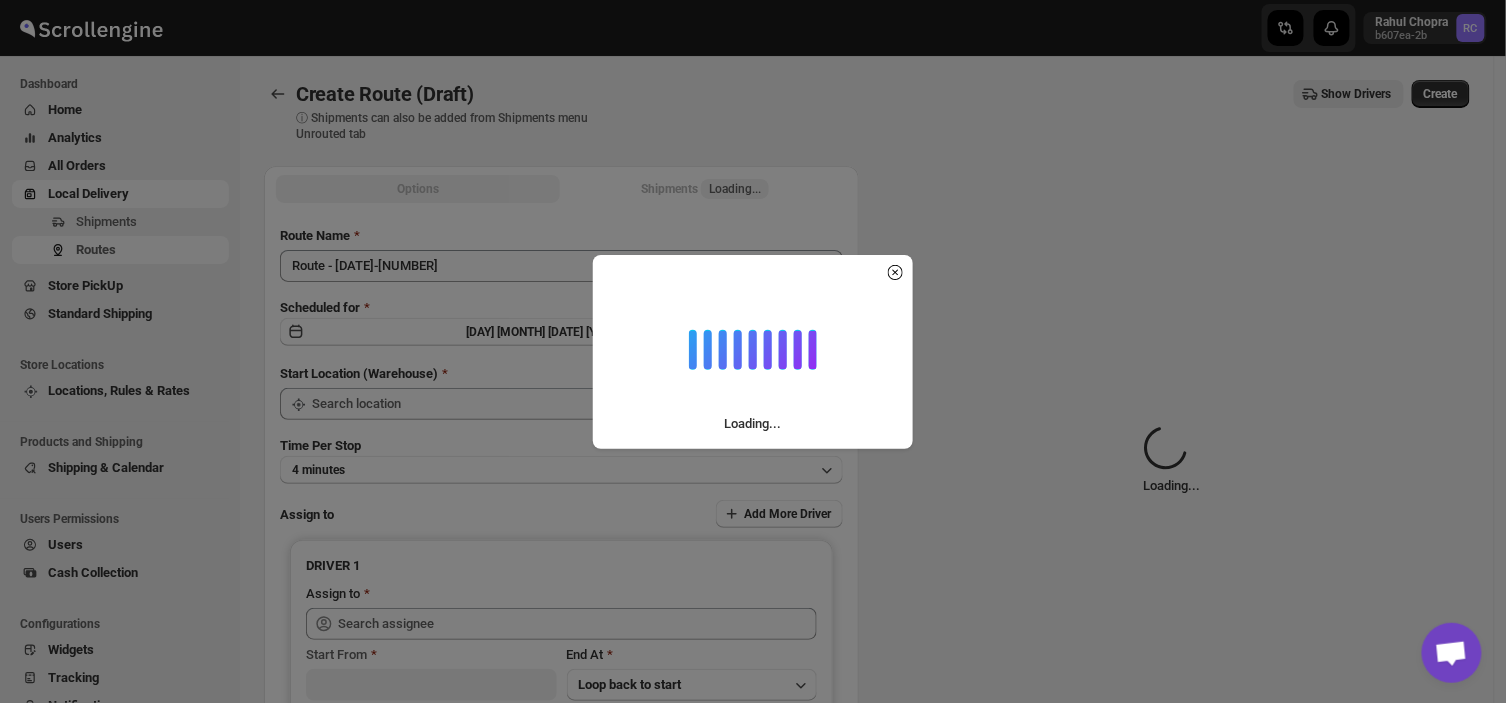 type on "DS01 Sarjapur" 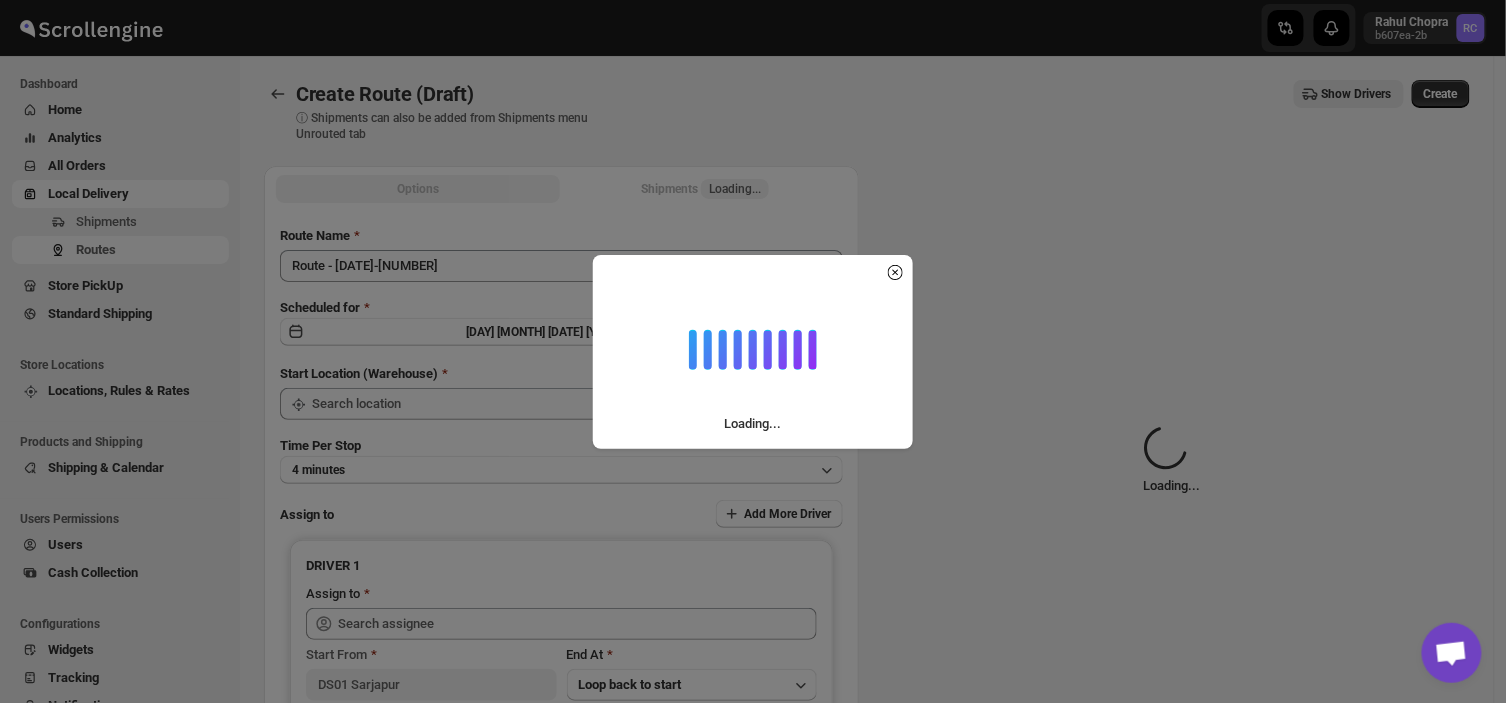 type on "DS01 Sarjapur" 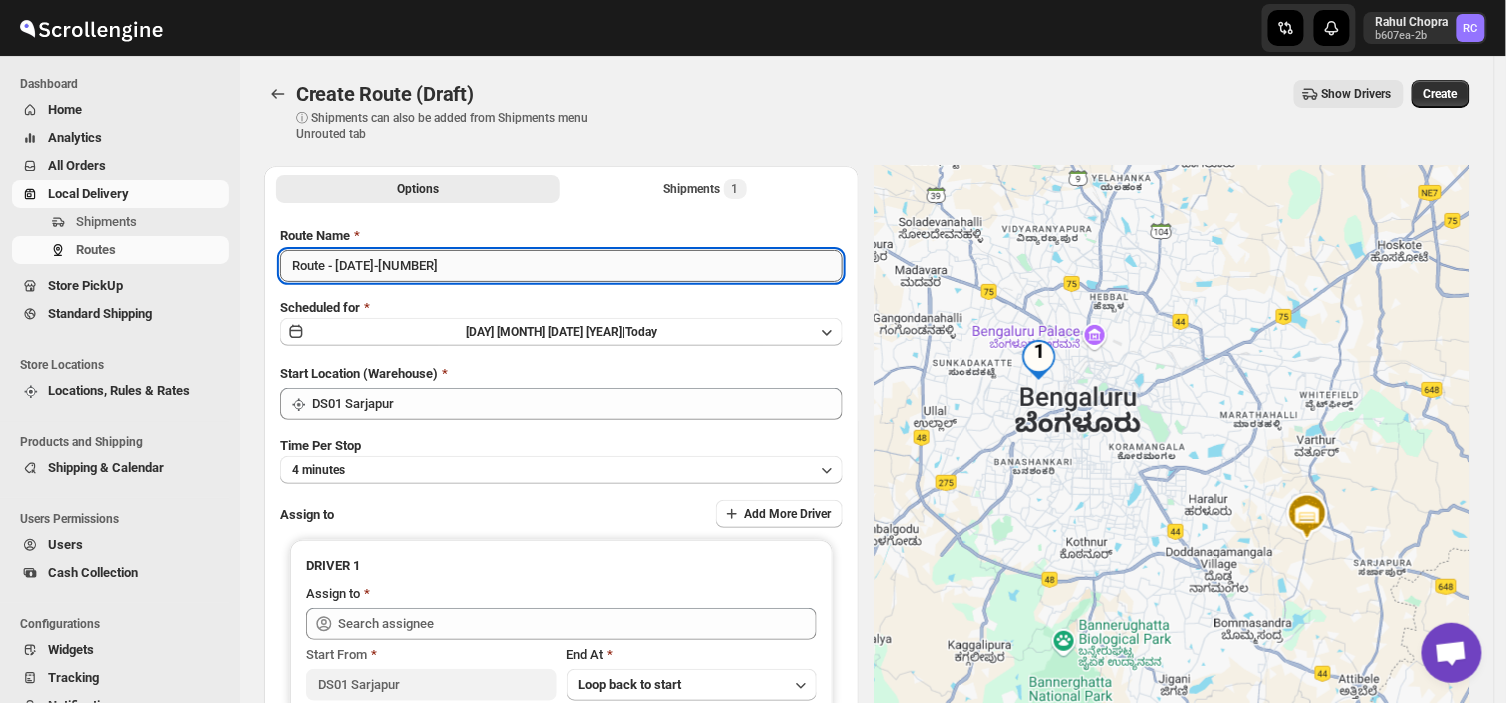 click on "Route - [DATE]-[NUMBER]" at bounding box center (561, 266) 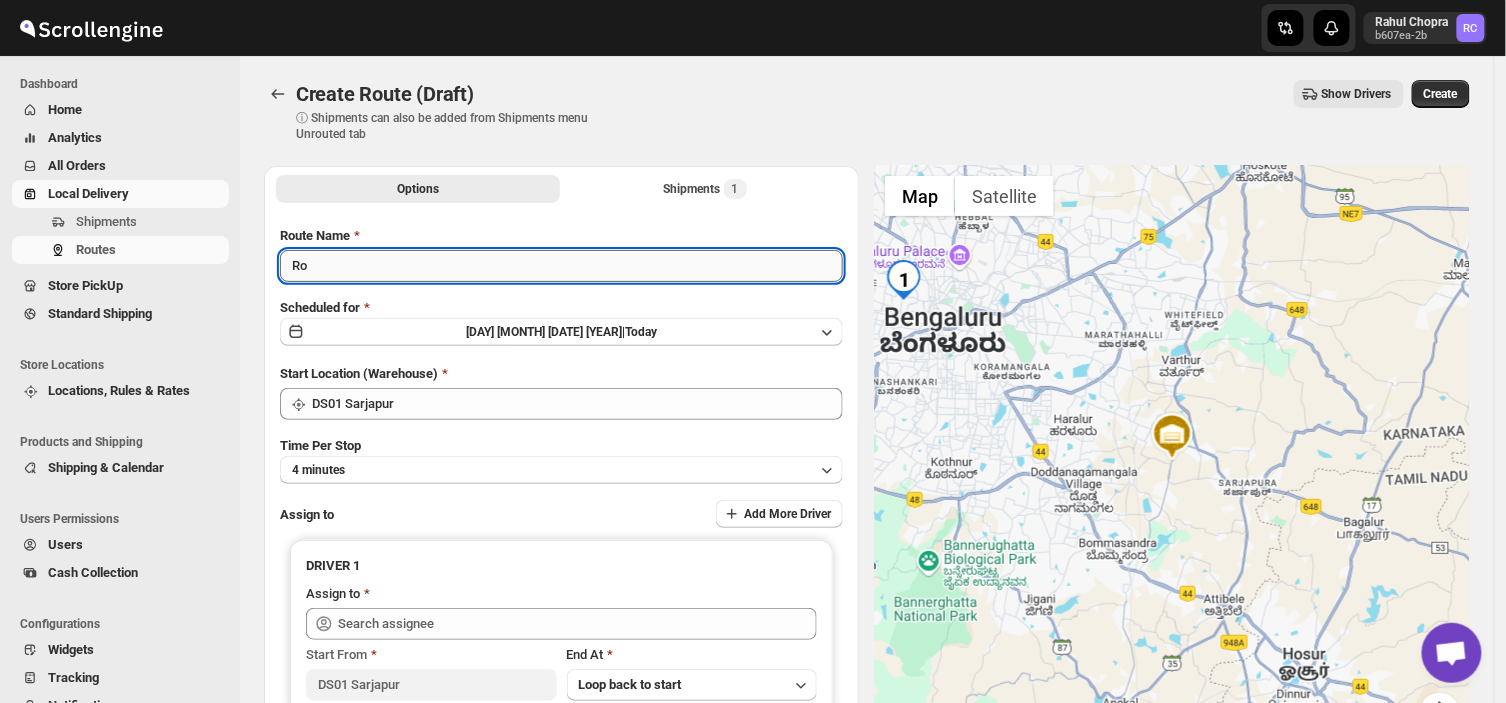 type on "R" 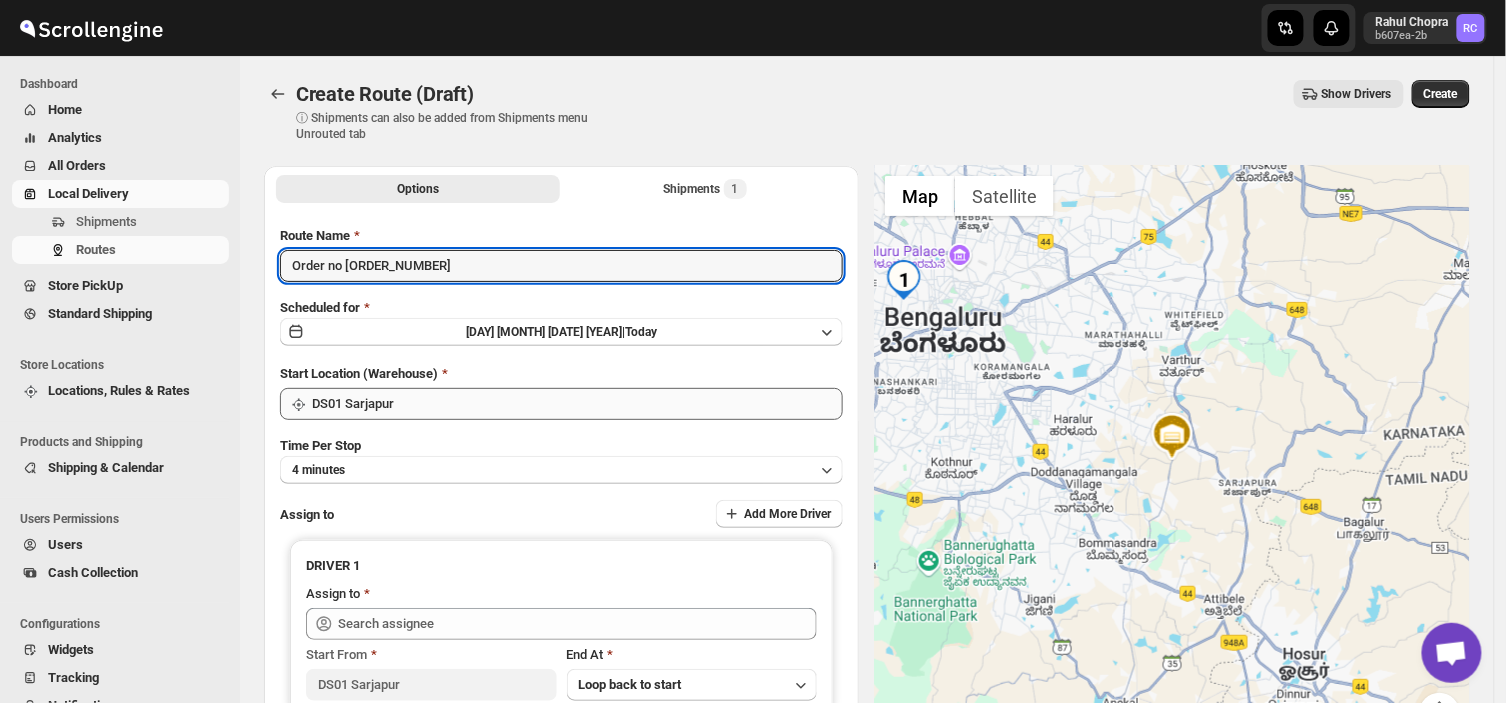 type on "Order no [ORDER_NUMBER]" 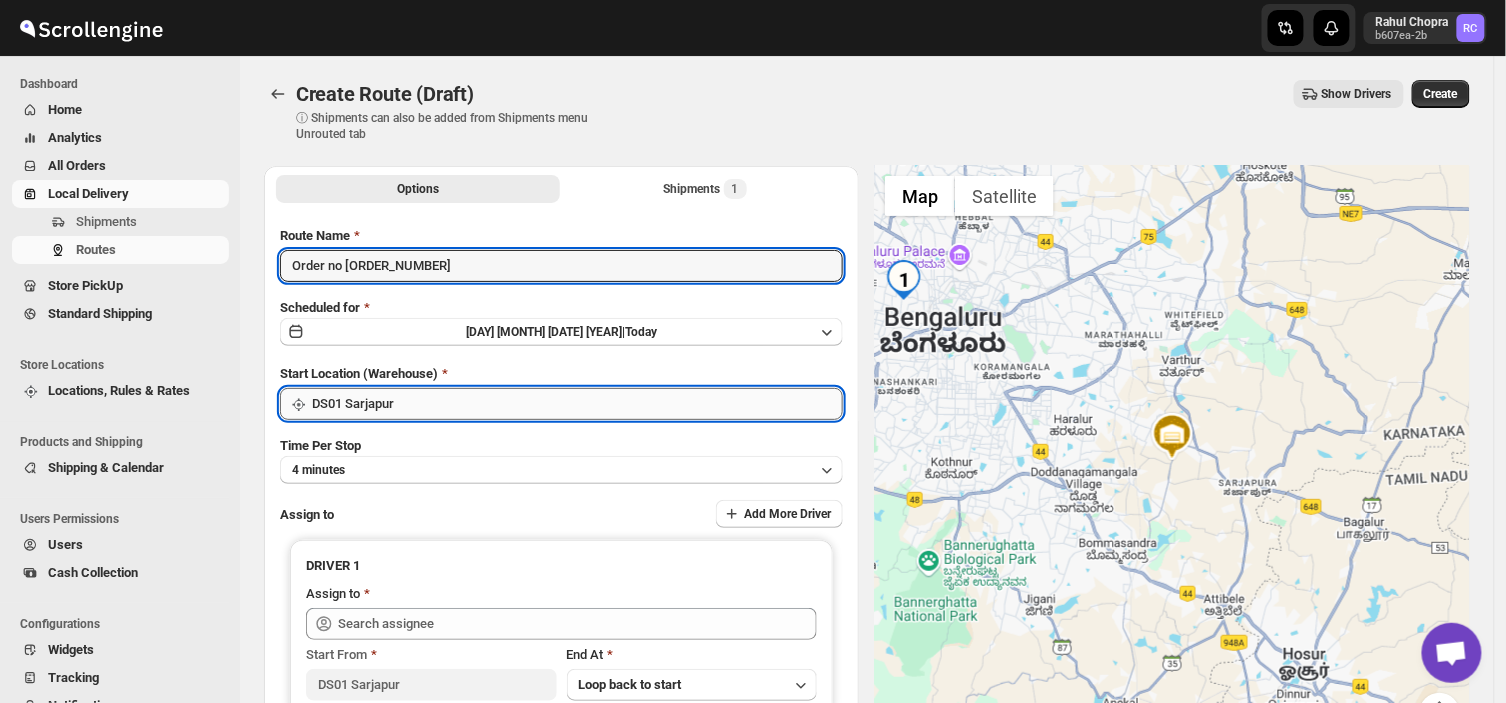 click on "DS01 Sarjapur" at bounding box center [577, 404] 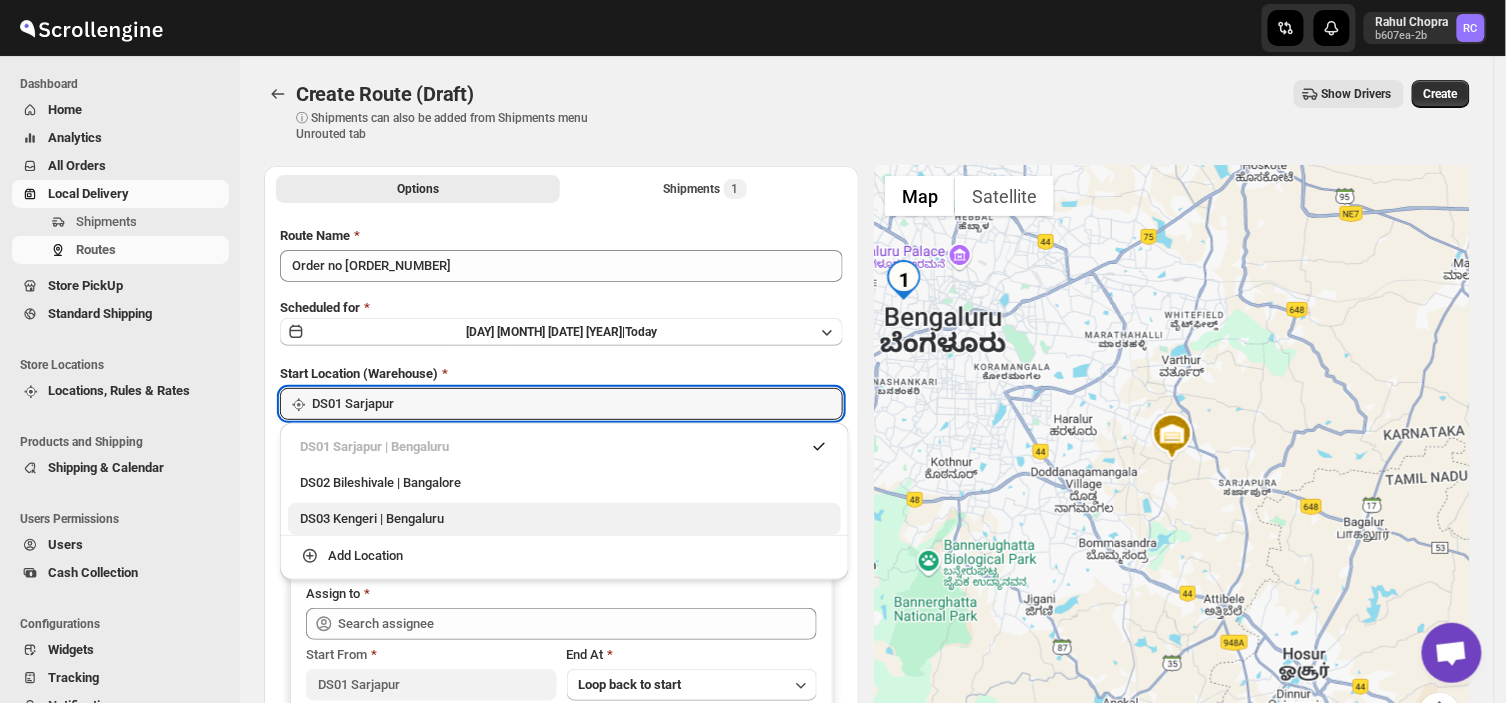 click on "DS03 Kengeri | Bengaluru" at bounding box center [564, 519] 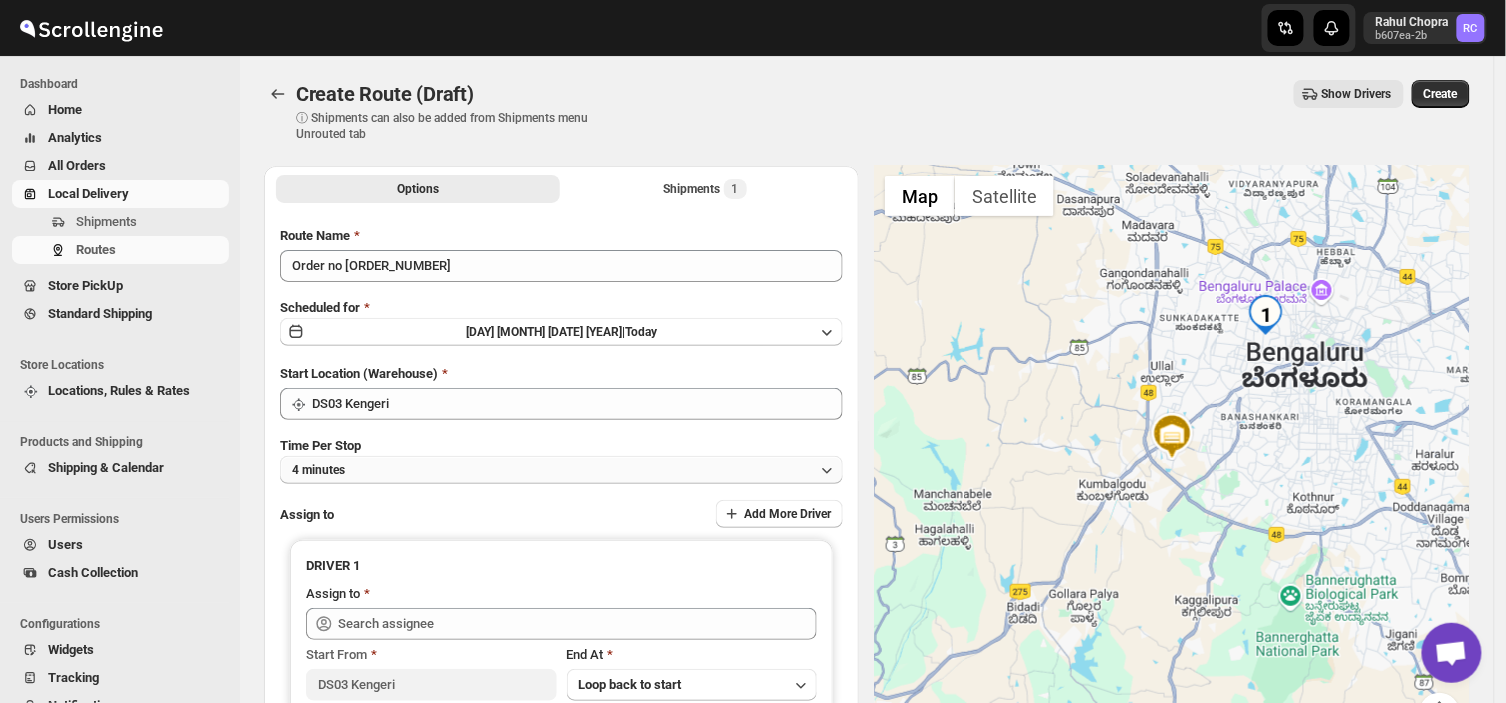 click on "4 minutes" at bounding box center (561, 470) 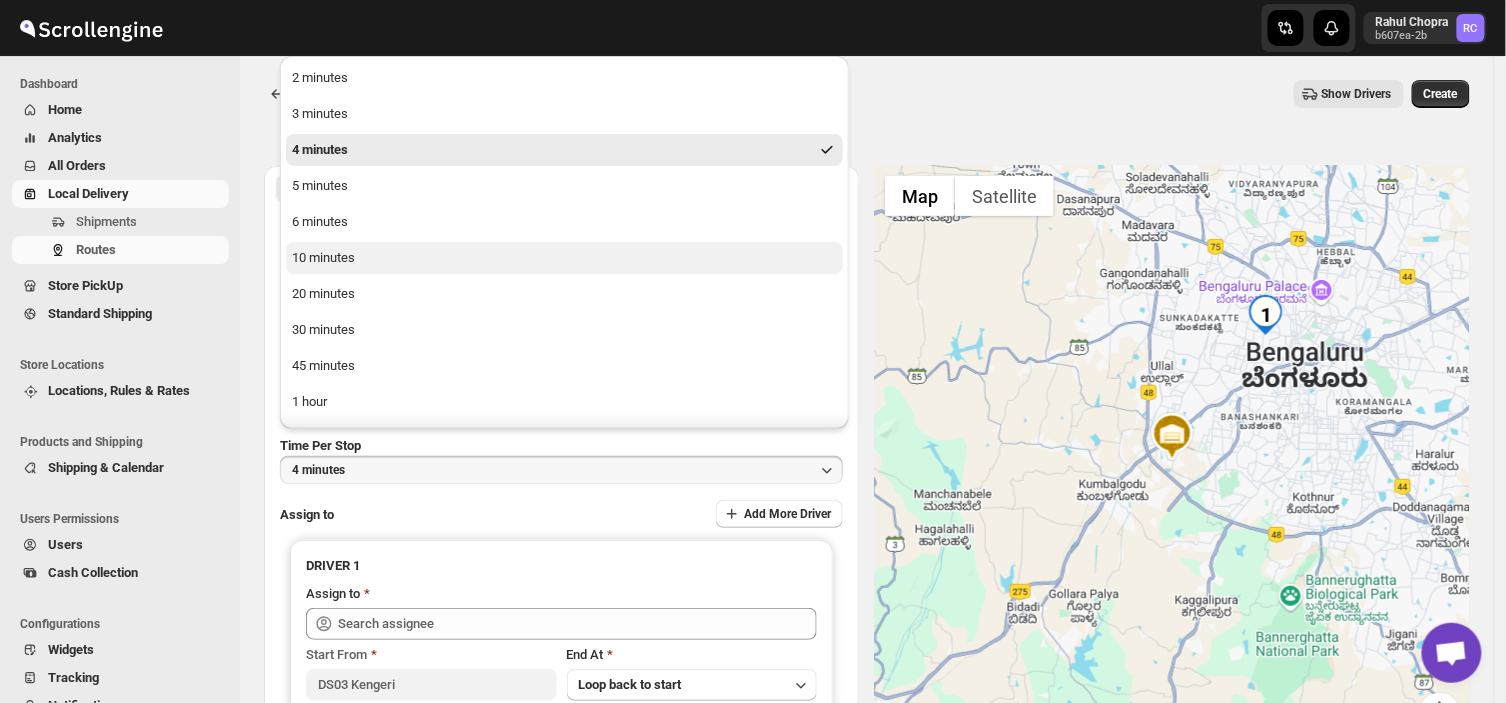 click on "10 minutes" at bounding box center (323, 258) 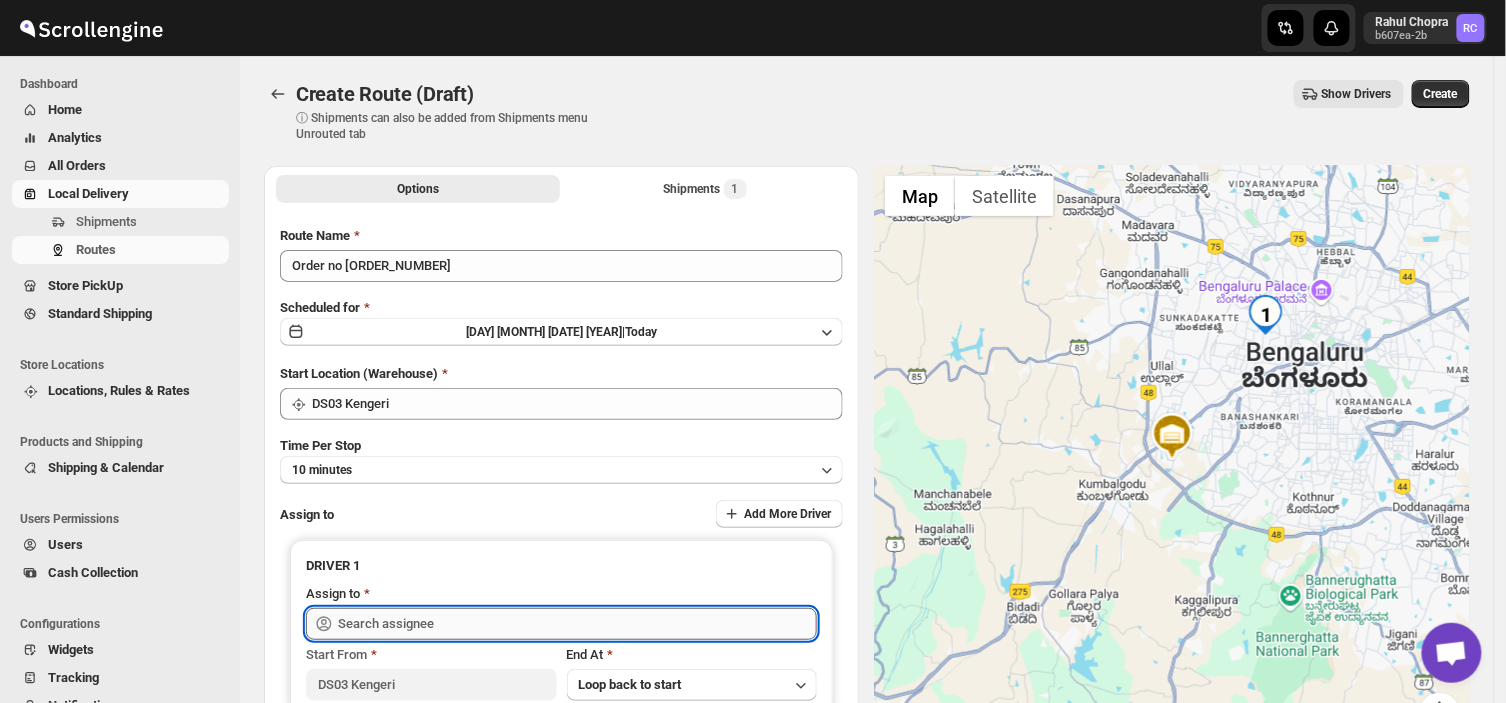 click at bounding box center [577, 624] 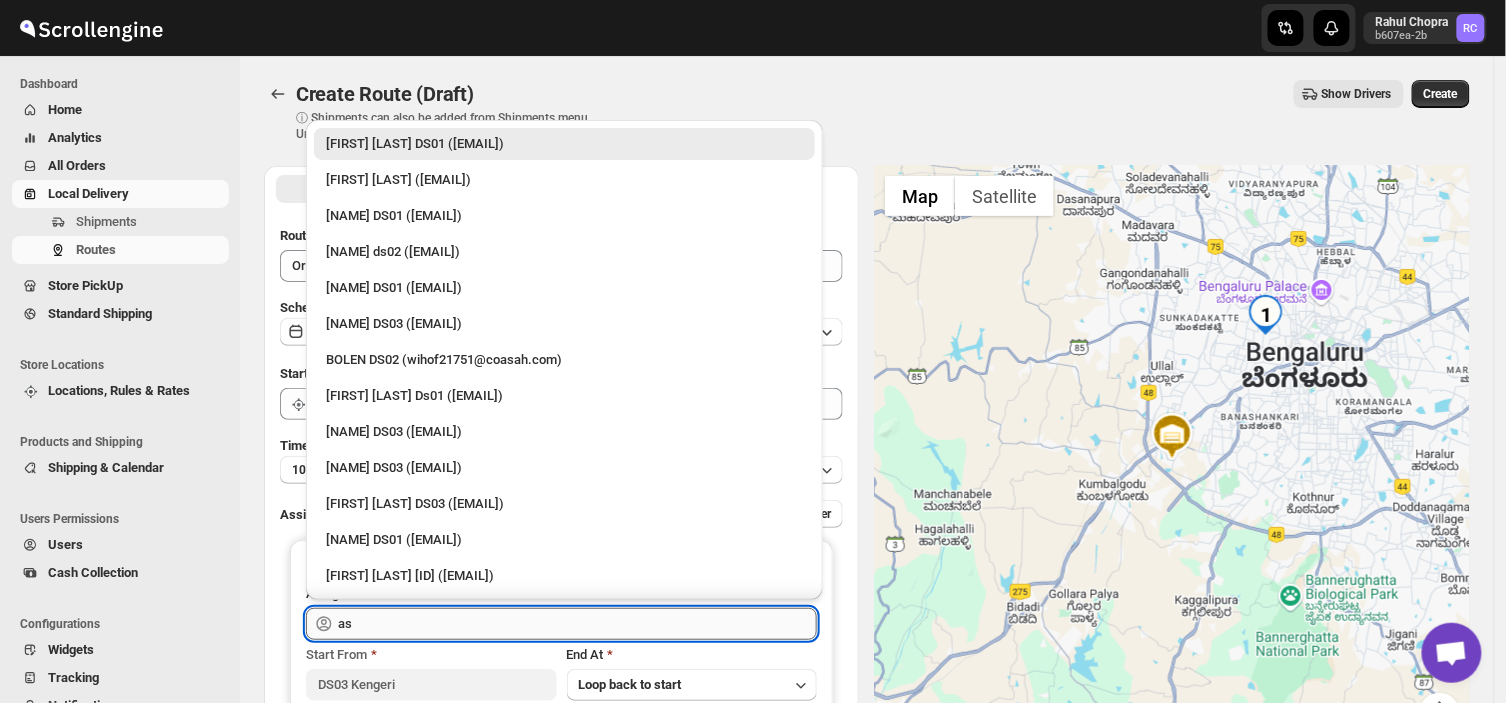 type on "a" 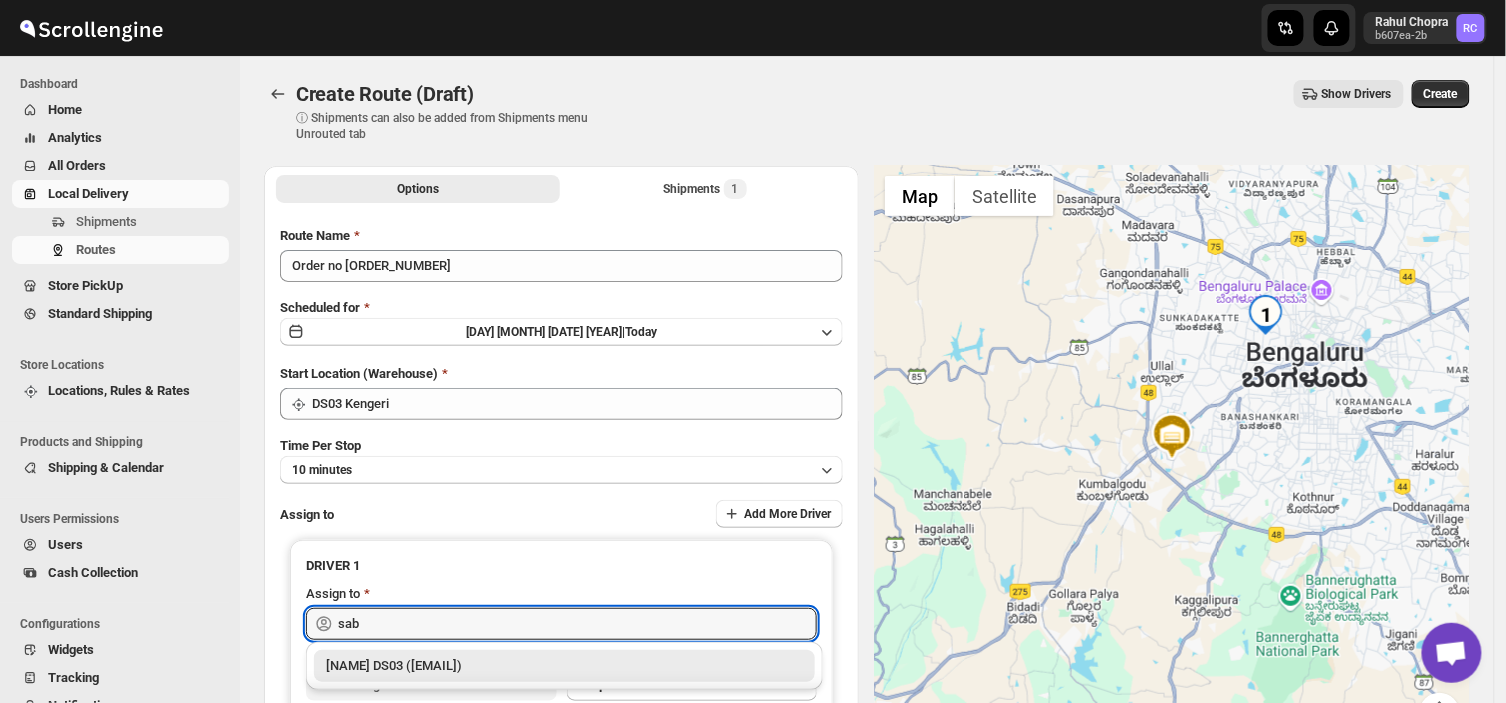 click on "[NAME] DS03 ([EMAIL])" at bounding box center (564, 666) 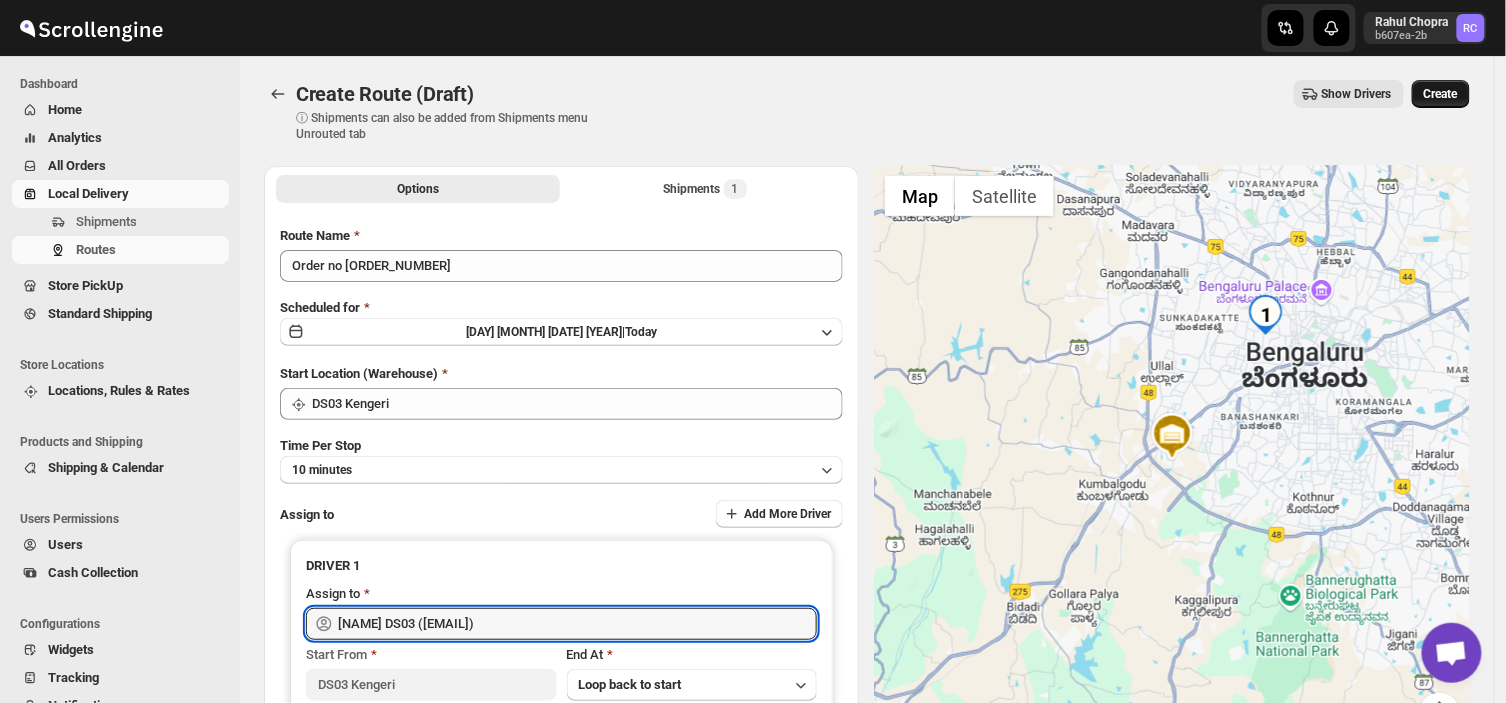 type on "[NAME] DS03 ([EMAIL])" 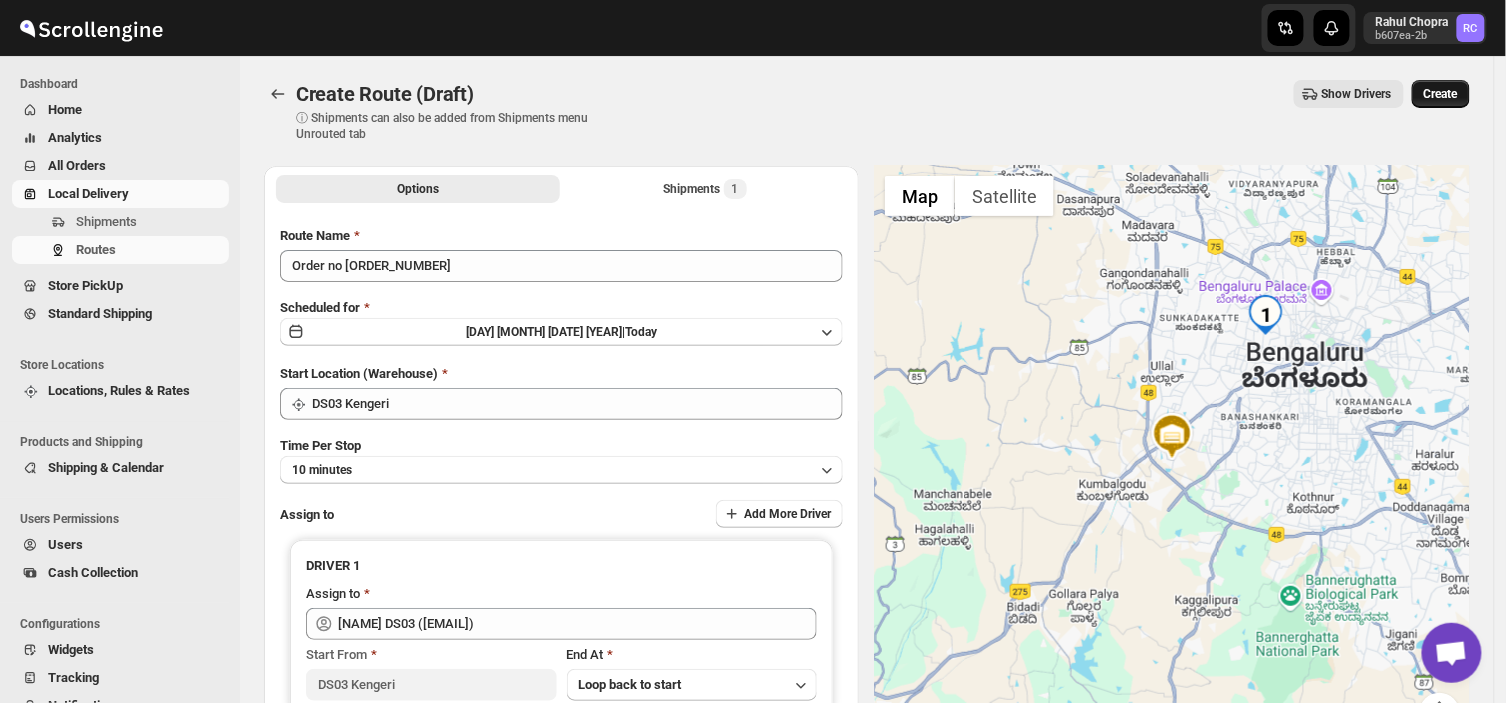 click on "Create" at bounding box center (1441, 94) 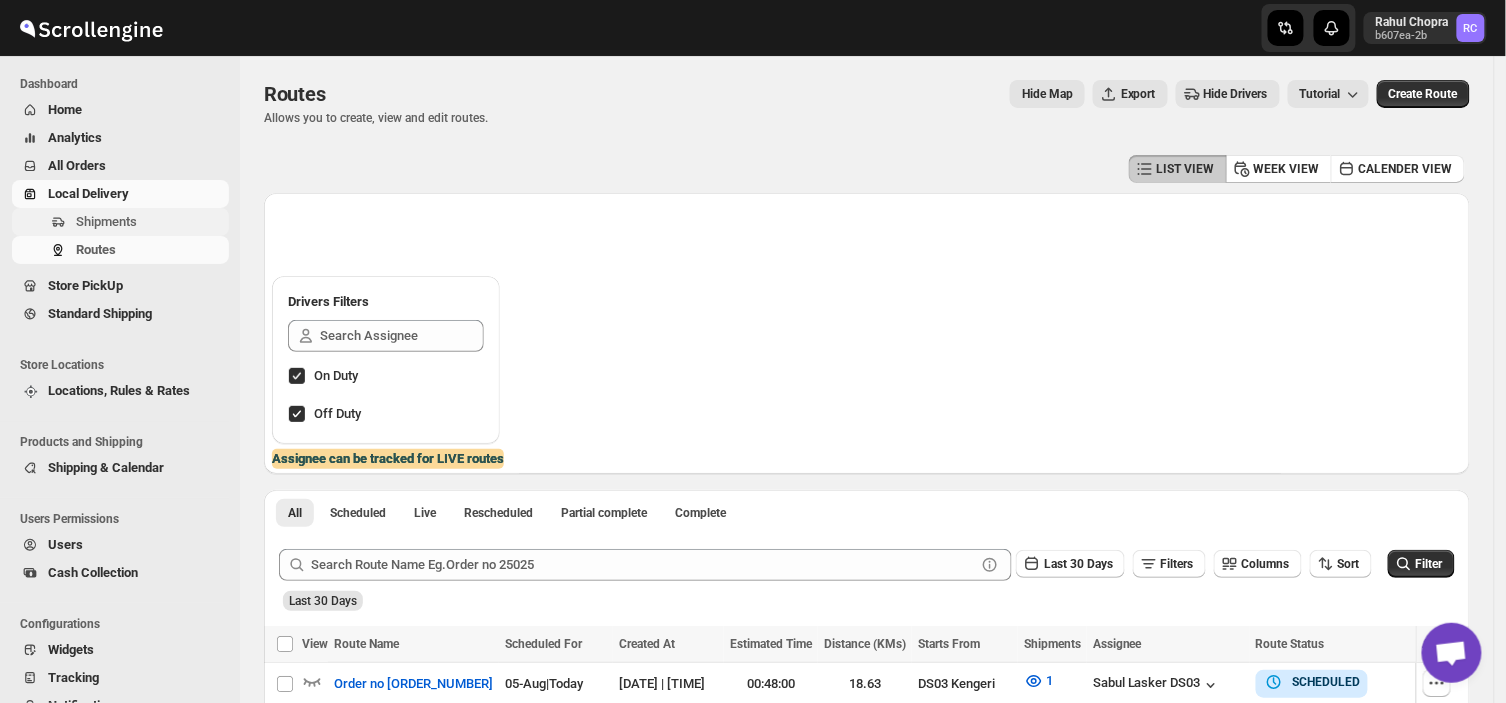 click on "Shipments" at bounding box center [106, 221] 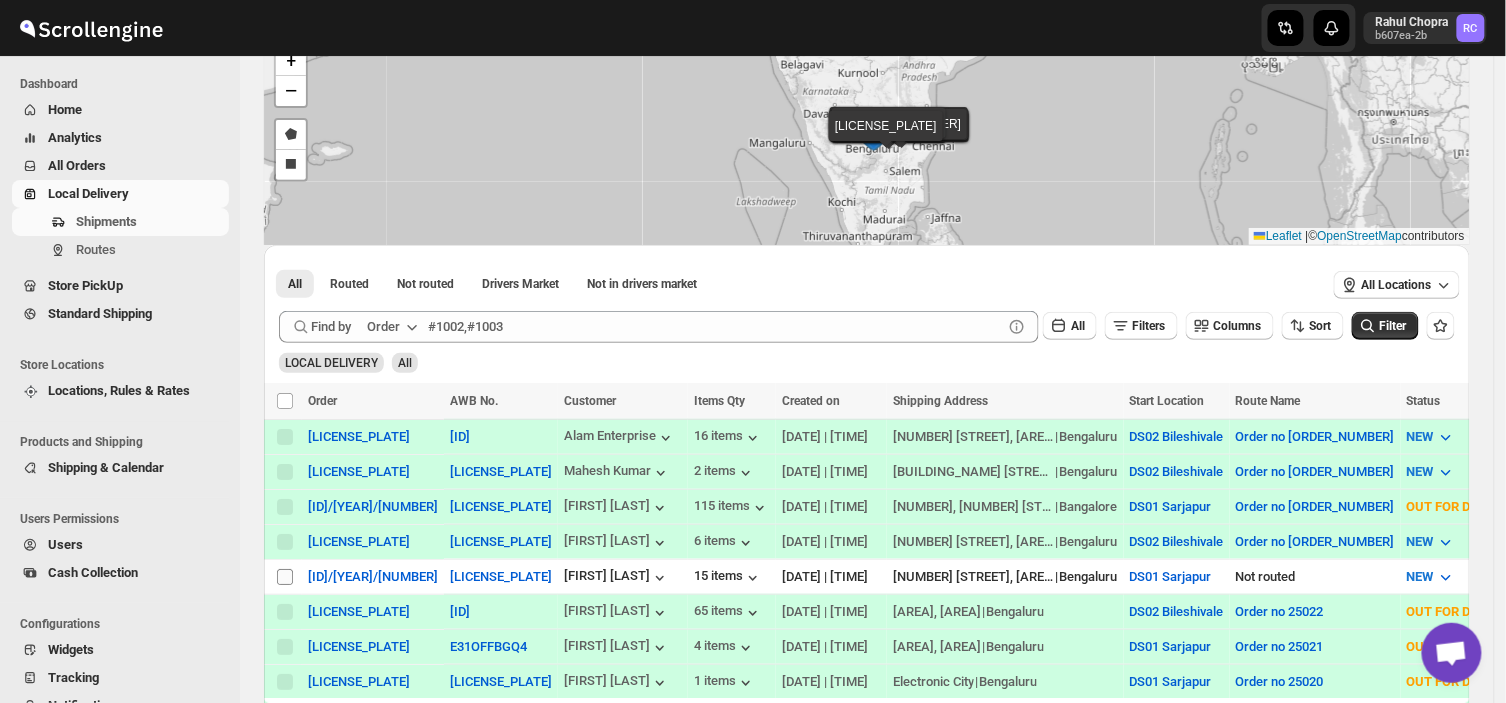 scroll, scrollTop: 126, scrollLeft: 0, axis: vertical 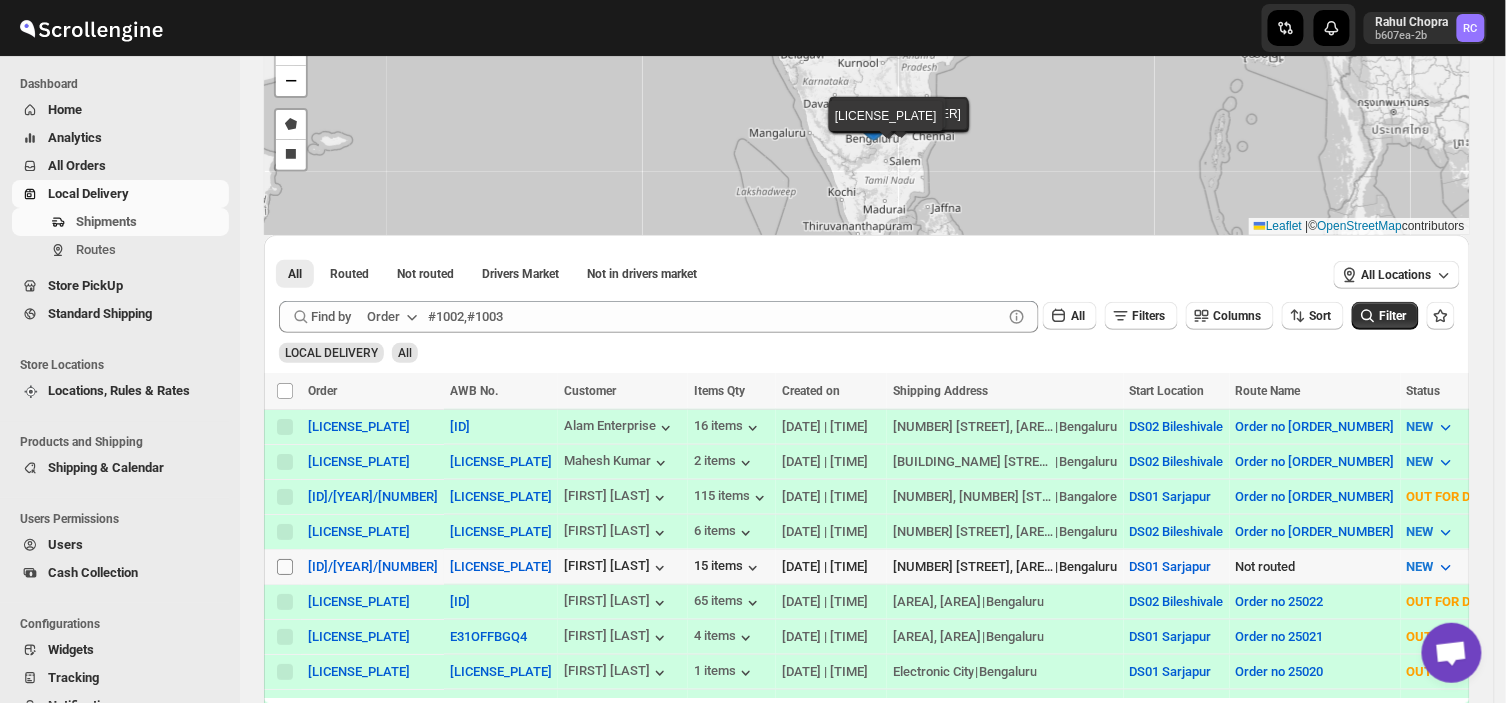 click on "Select shipment" at bounding box center (285, 567) 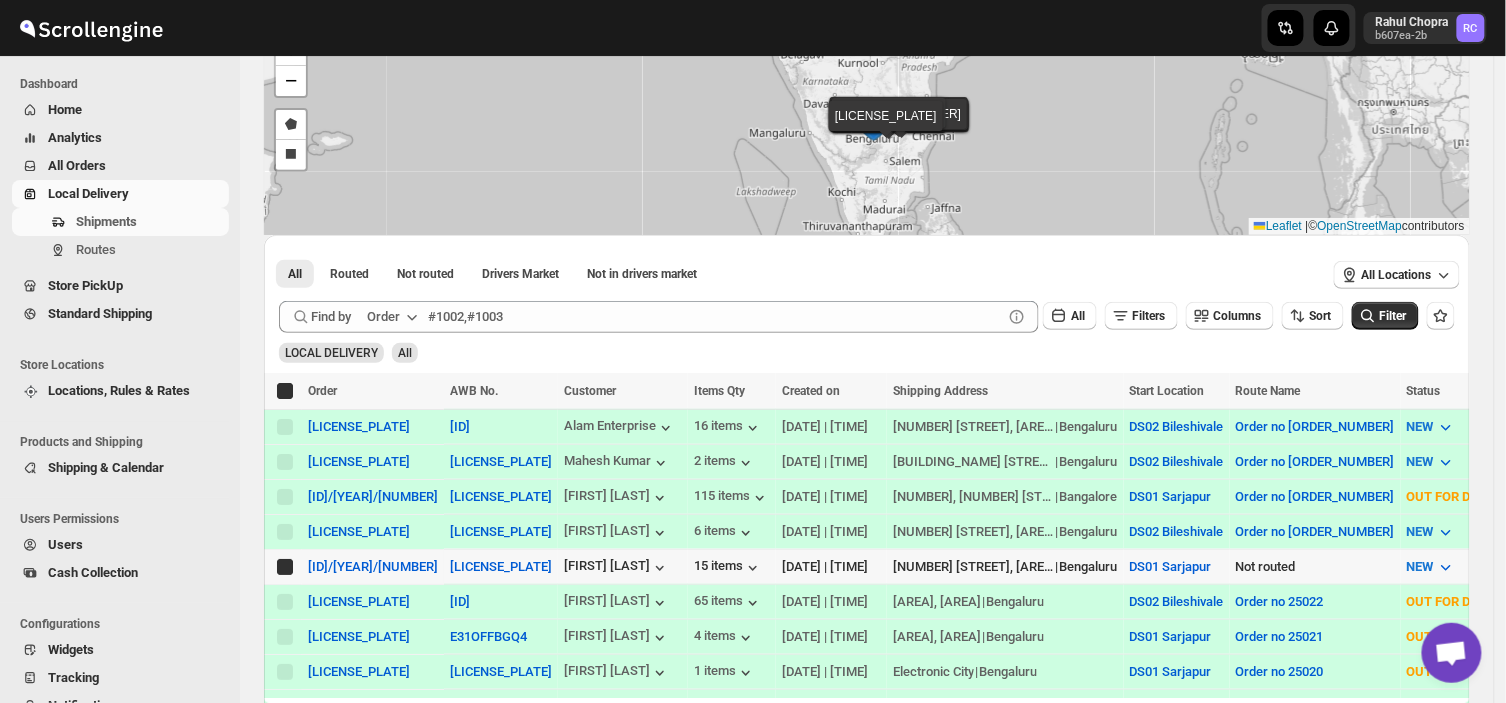 checkbox on "true" 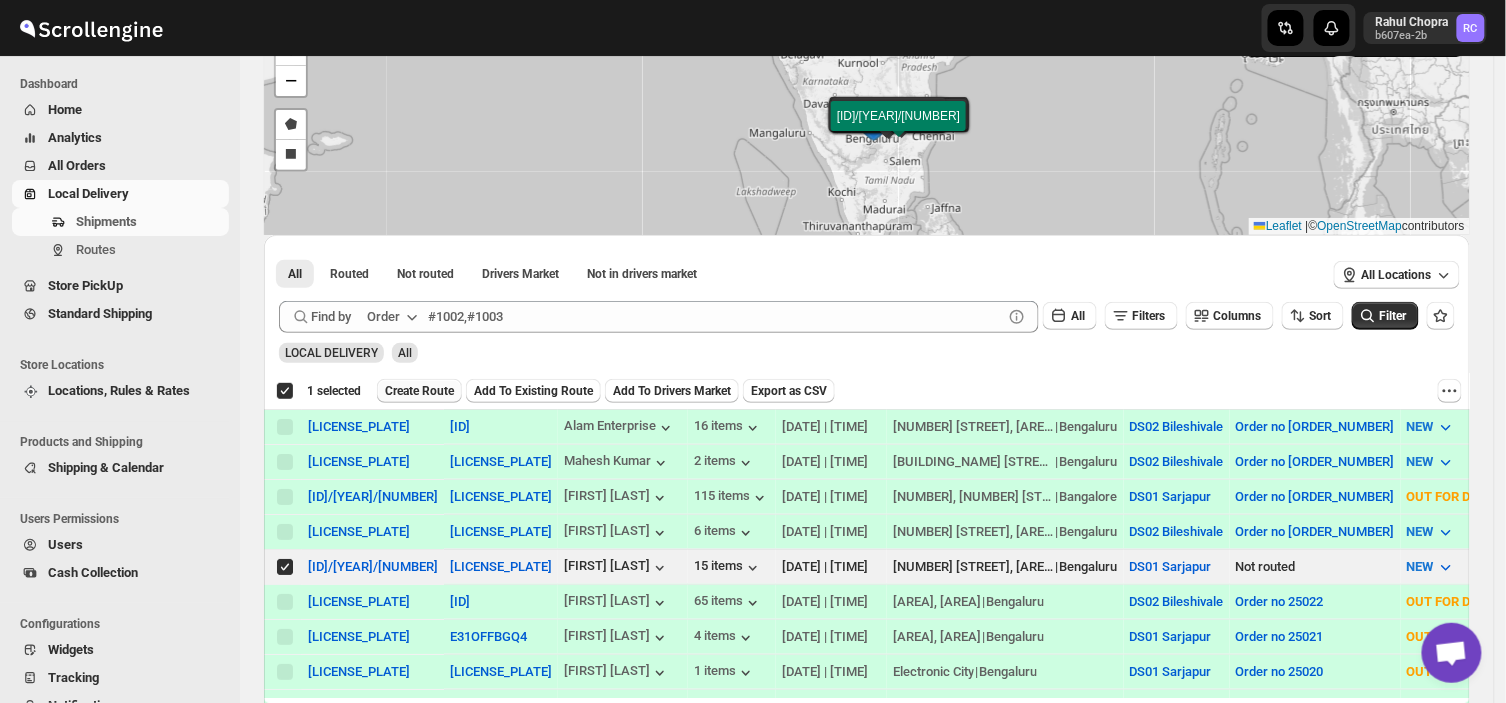 click on "Create Route" at bounding box center [419, 391] 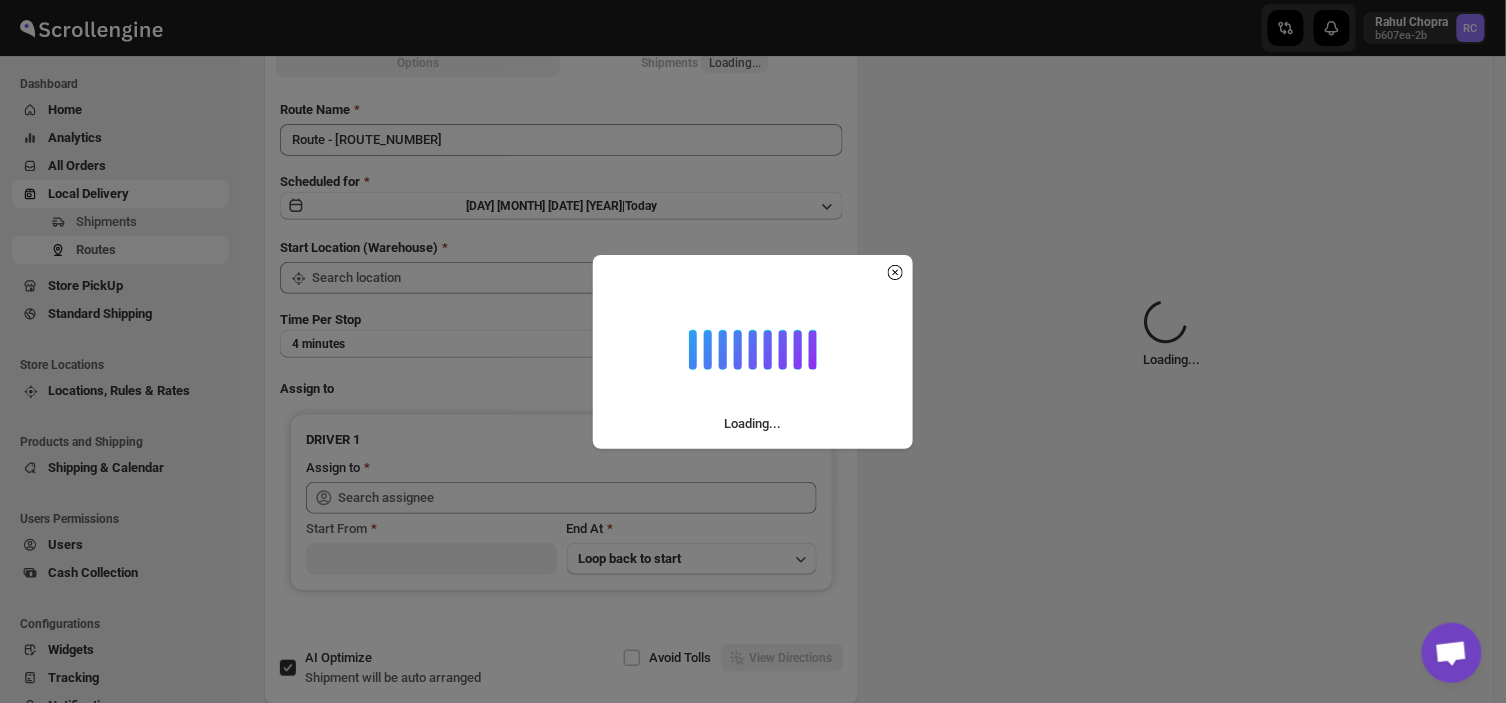 type on "DS01 Sarjapur" 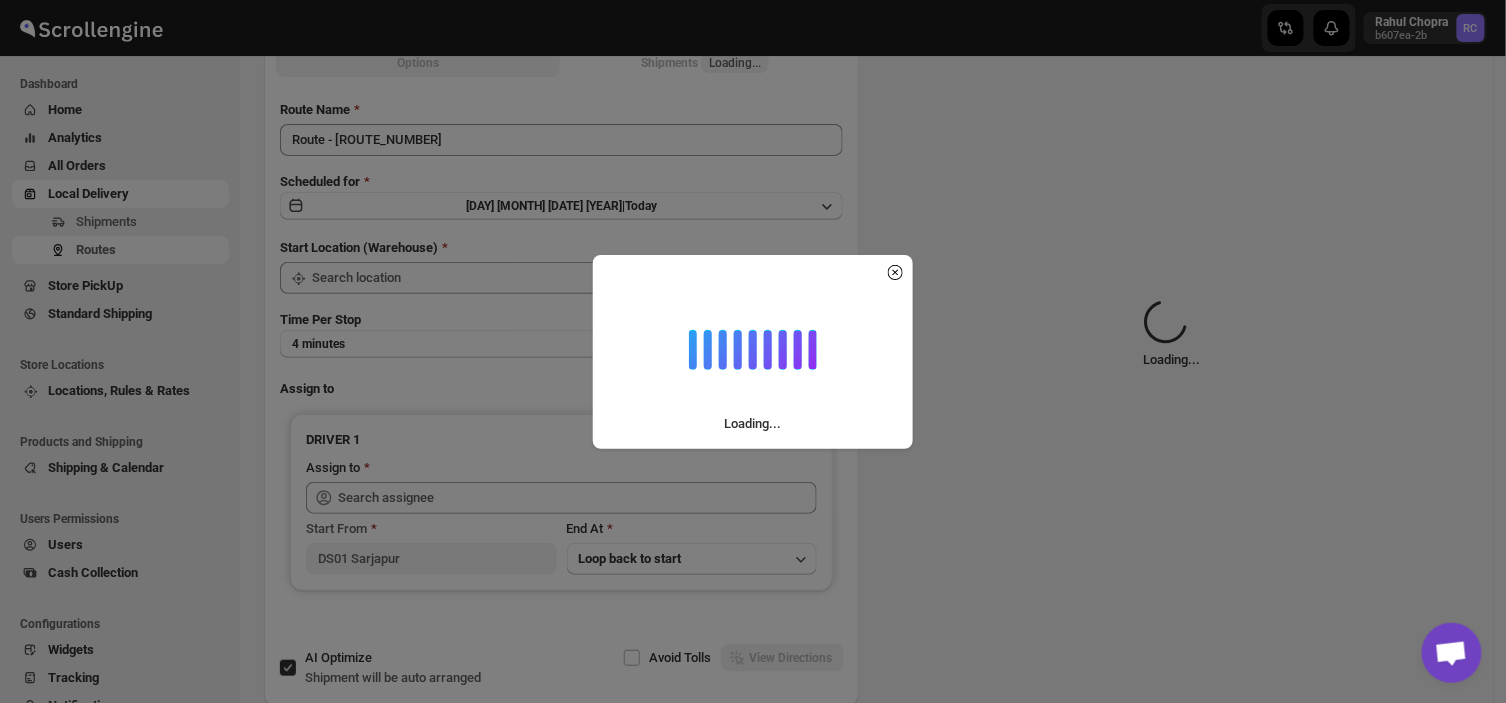 scroll, scrollTop: 0, scrollLeft: 0, axis: both 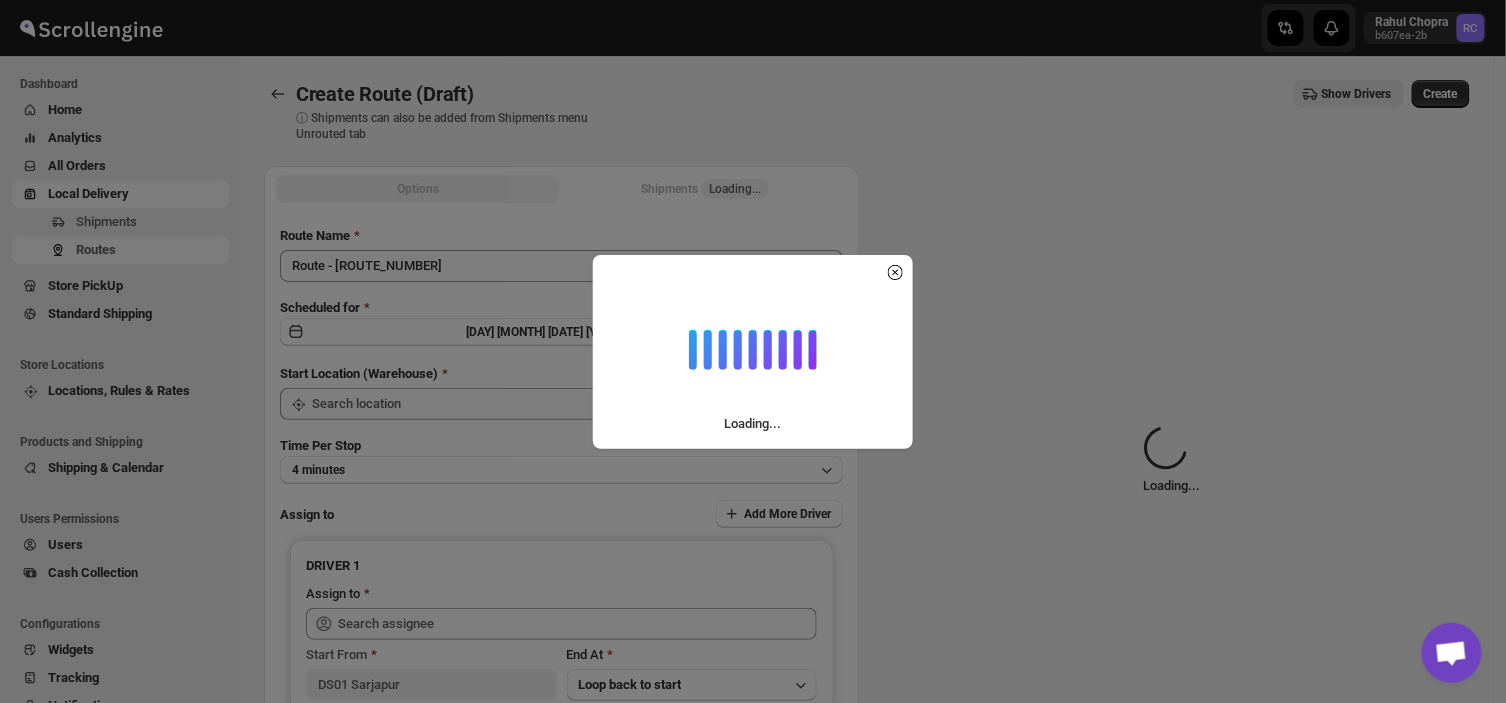 type on "DS01 Sarjapur" 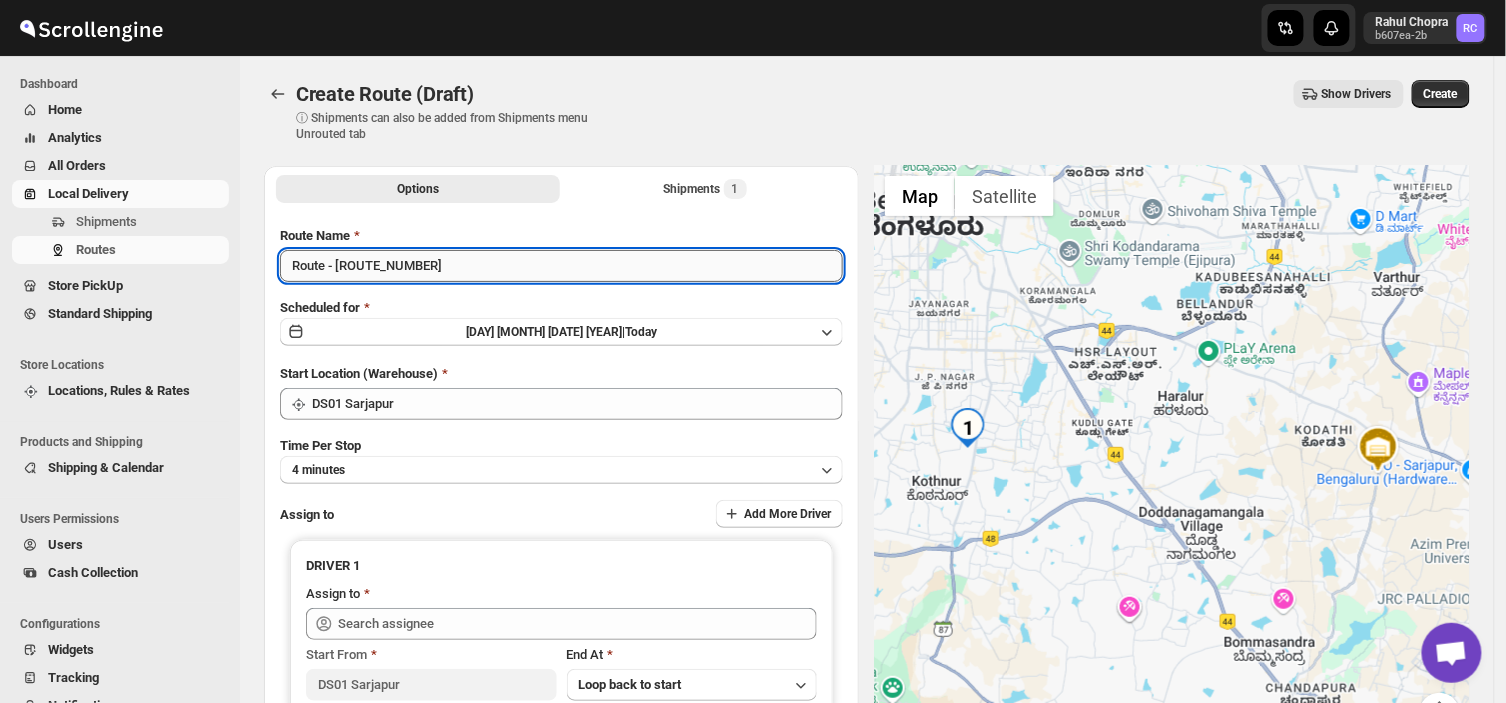 click on "Route - [ROUTE_NUMBER]" at bounding box center (561, 266) 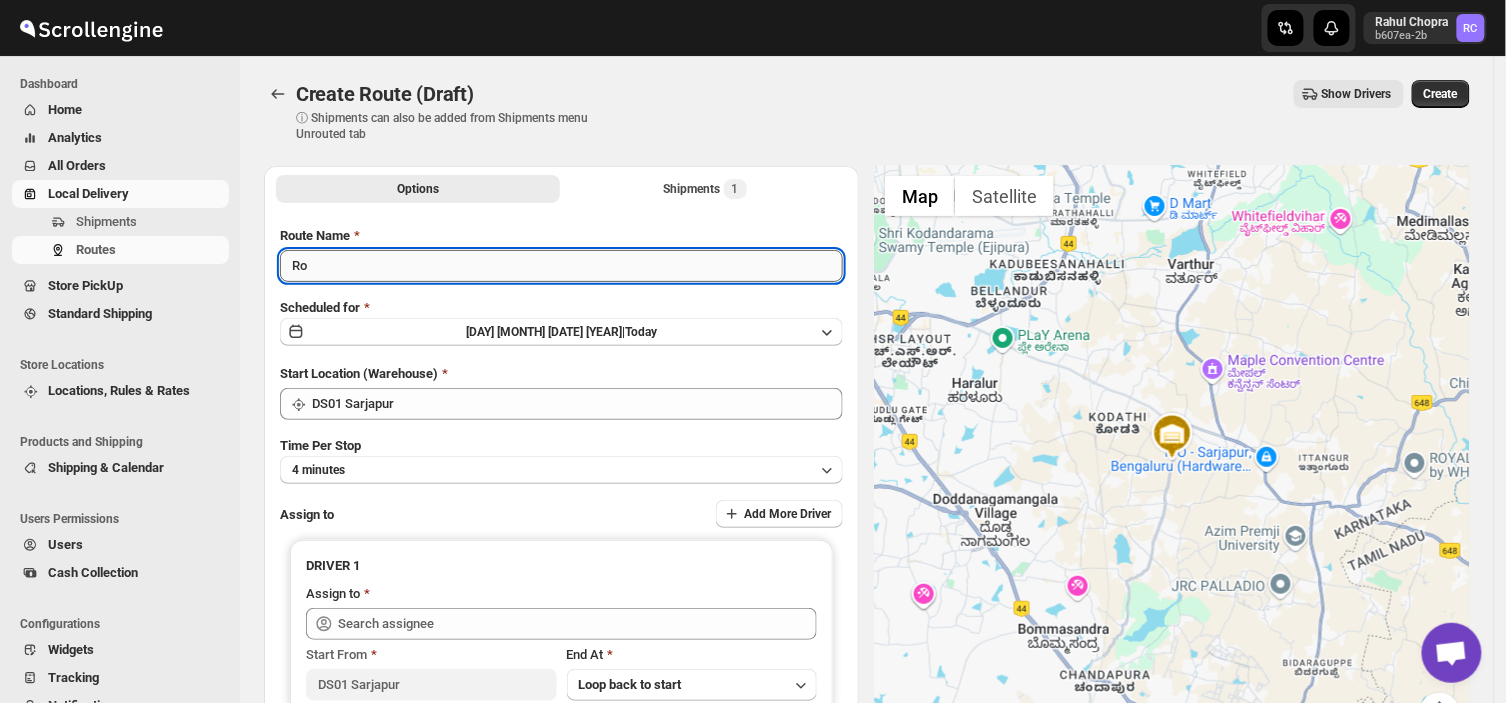 type on "R" 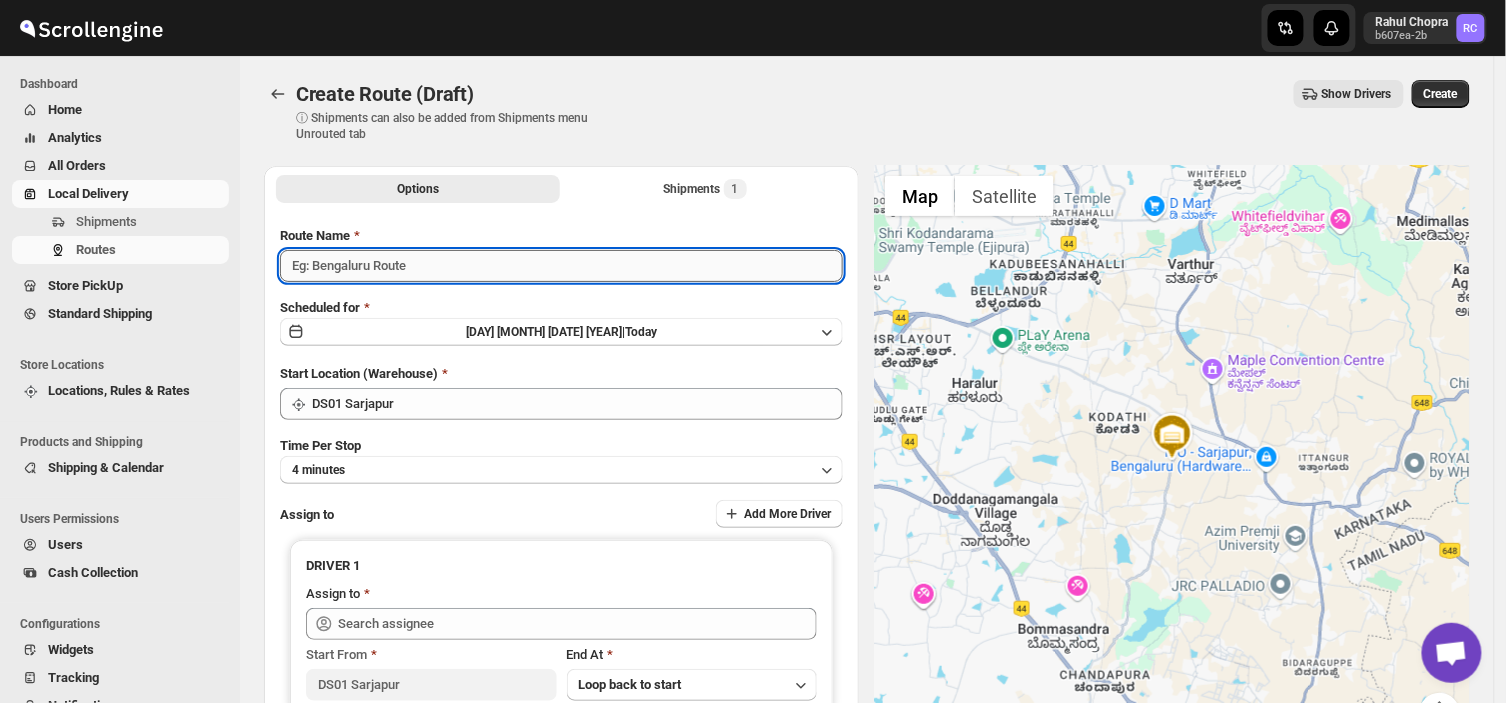 type on "0" 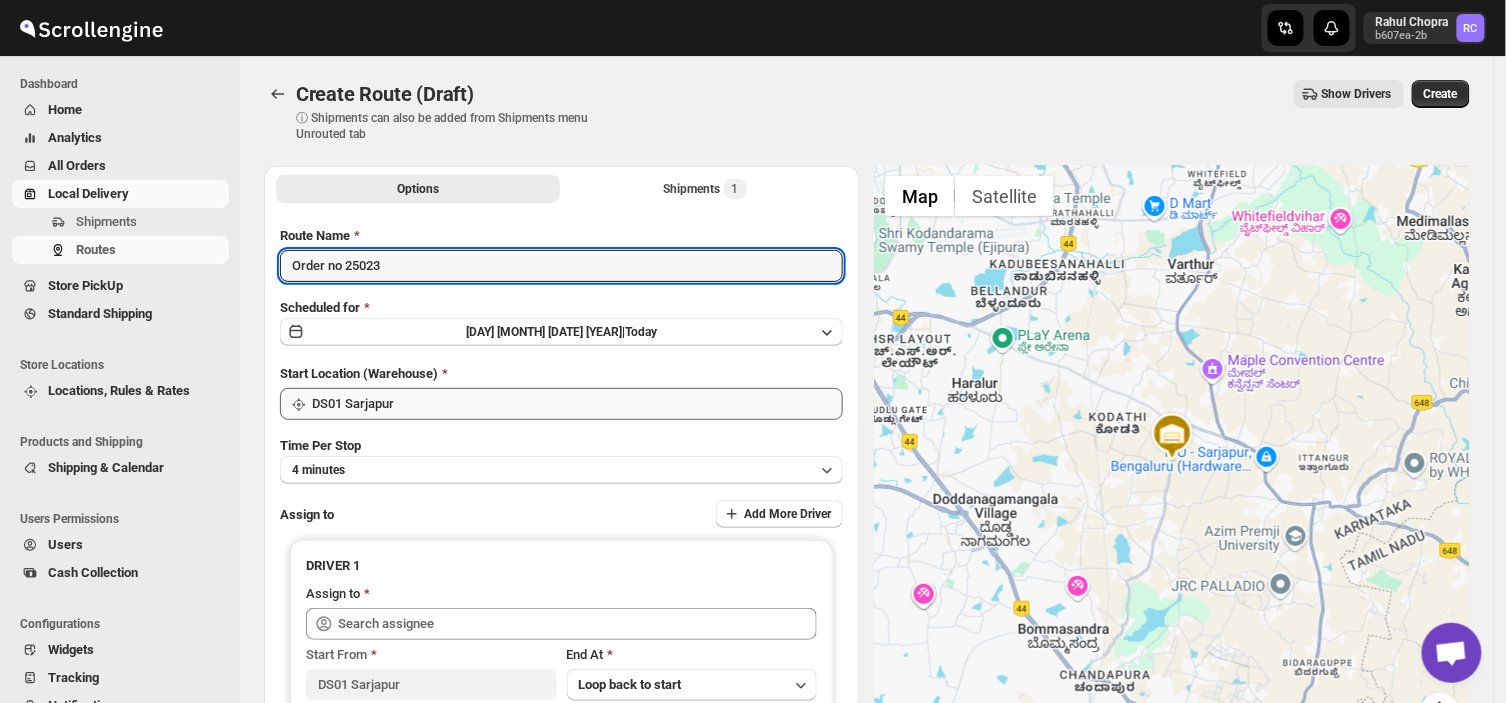 type on "Order no 25023" 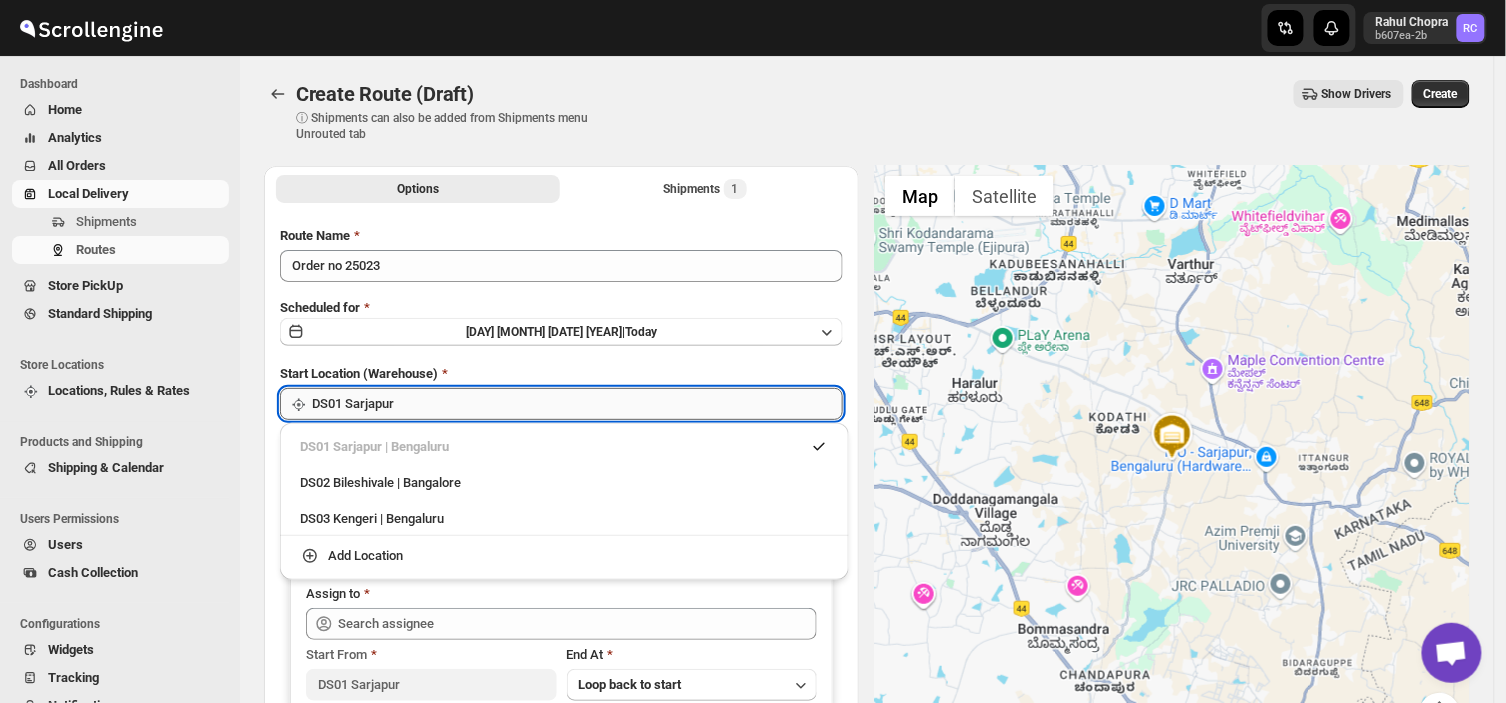 click on "DS01 Sarjapur" at bounding box center (577, 404) 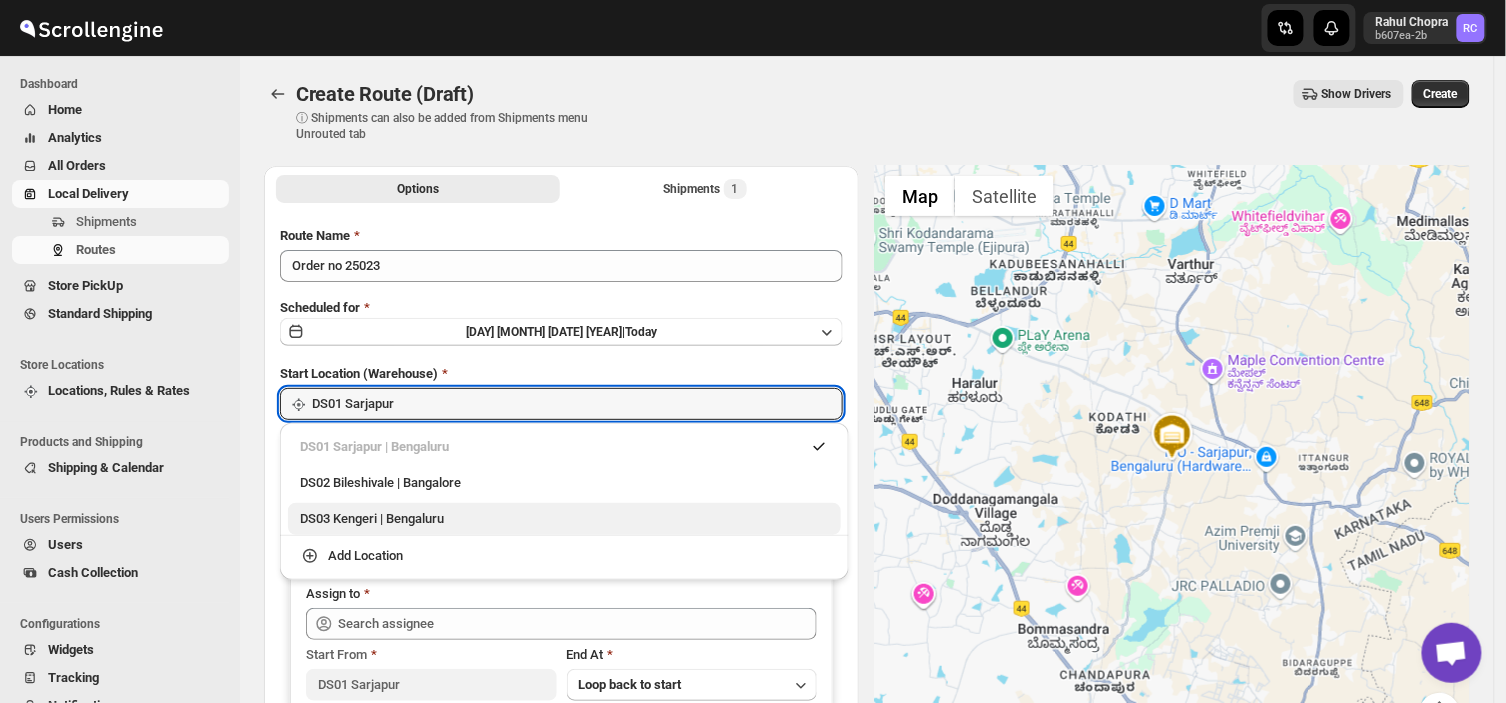 click on "DS03 Kengeri | Bengaluru" at bounding box center (564, 519) 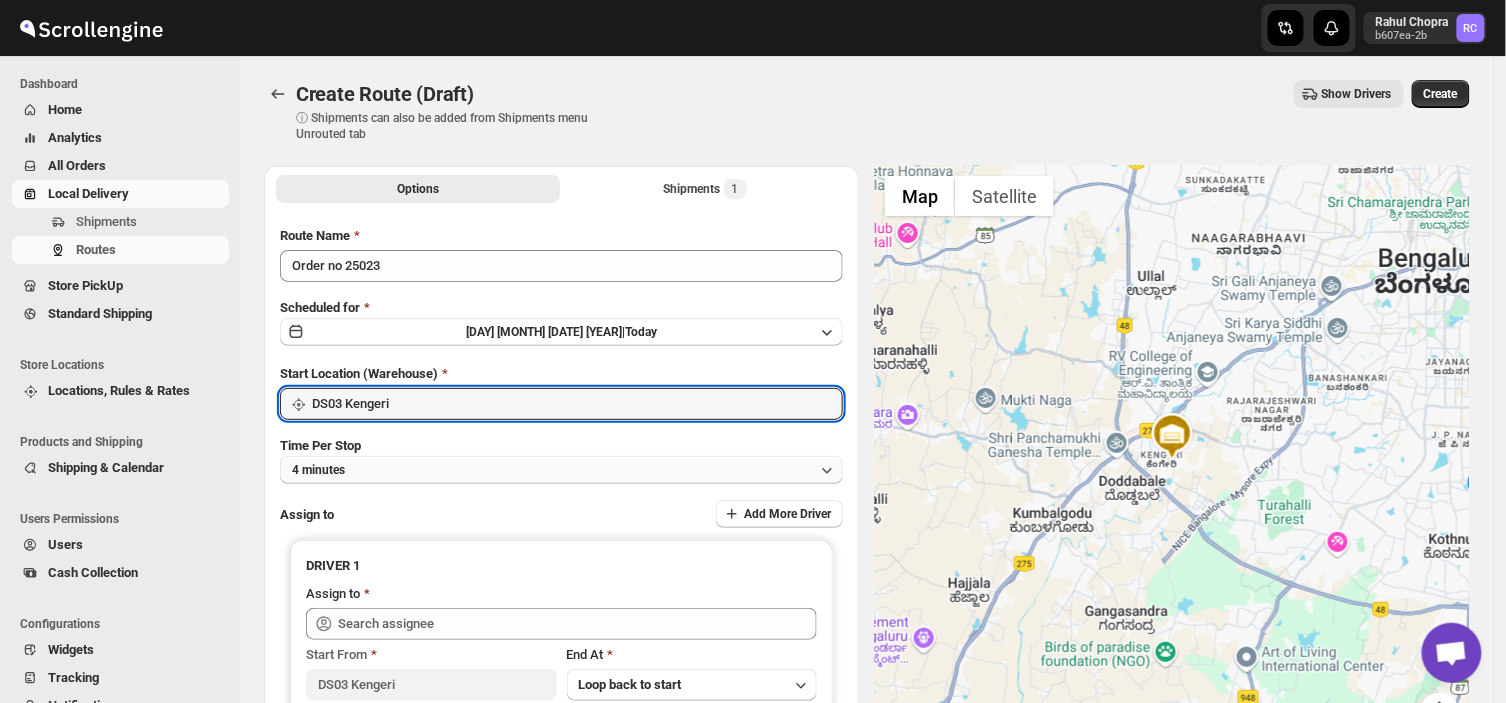 click on "4 minutes" at bounding box center [561, 470] 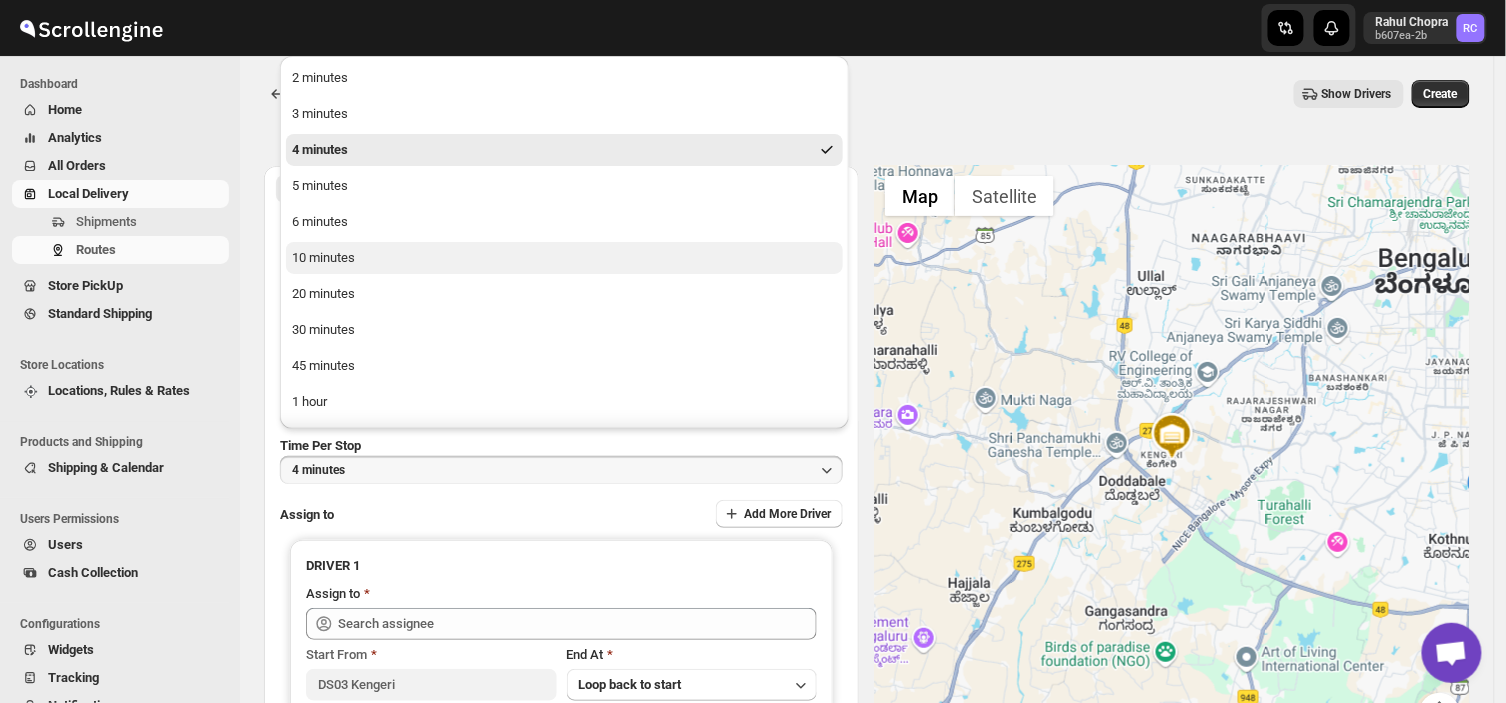 click on "10 minutes" at bounding box center [323, 258] 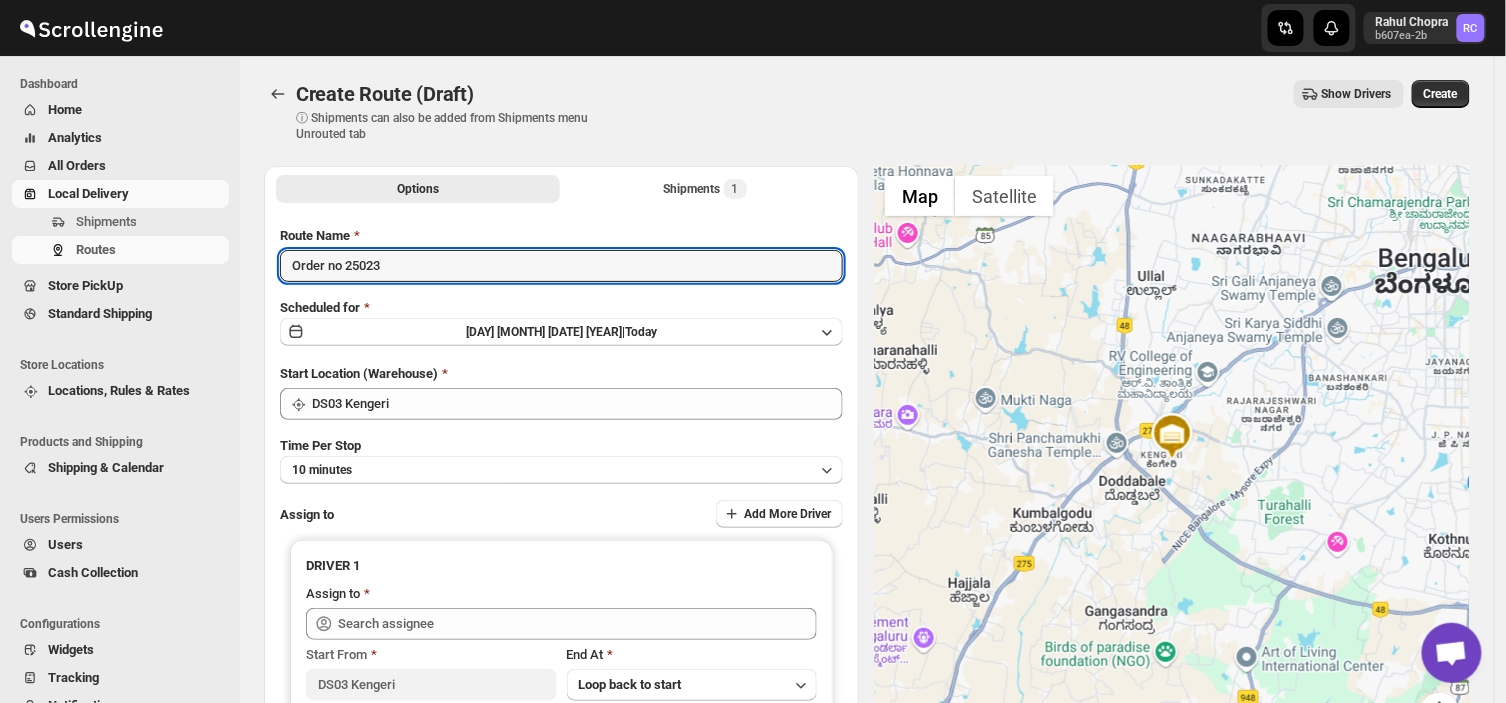 click on "Order no 25023" at bounding box center (561, 266) 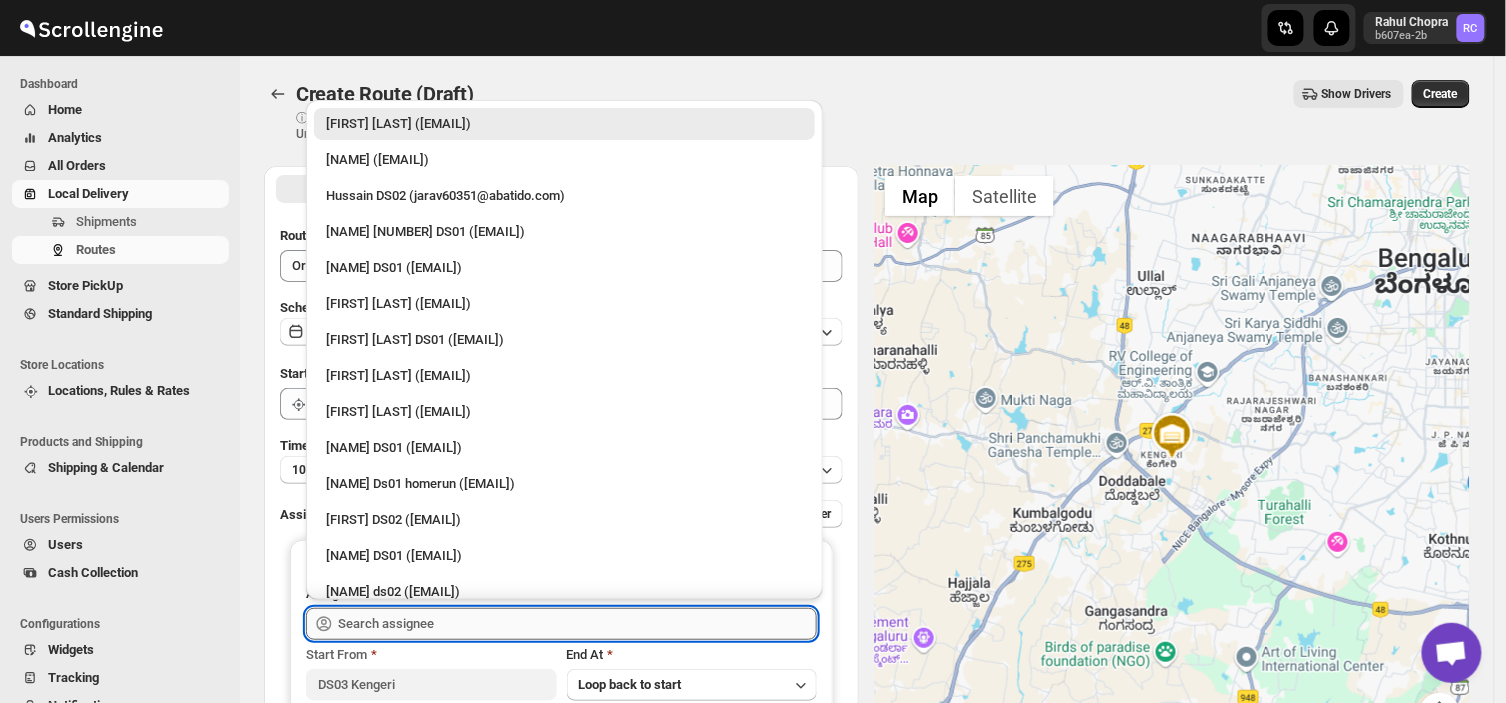 click at bounding box center [577, 624] 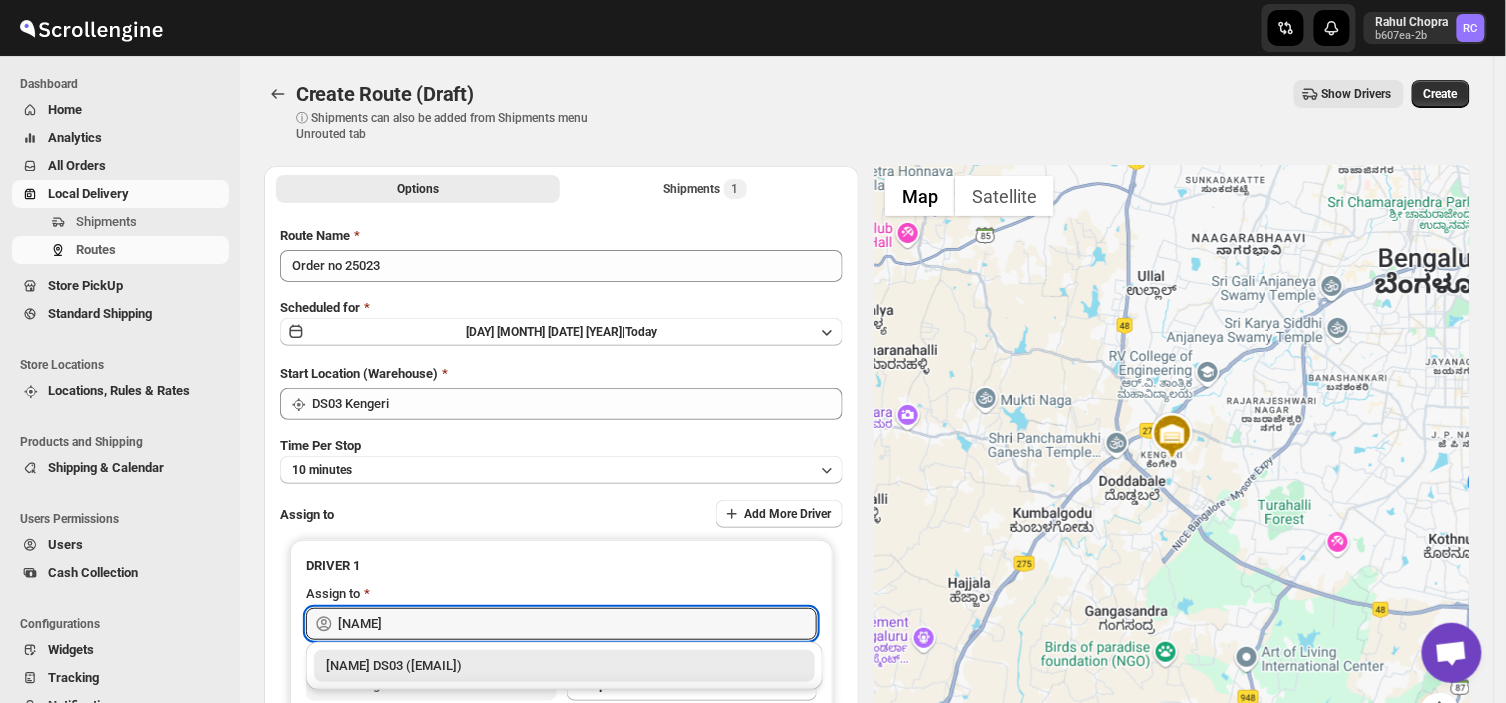 click on "[NAME] DS03 ([EMAIL])" at bounding box center (564, 666) 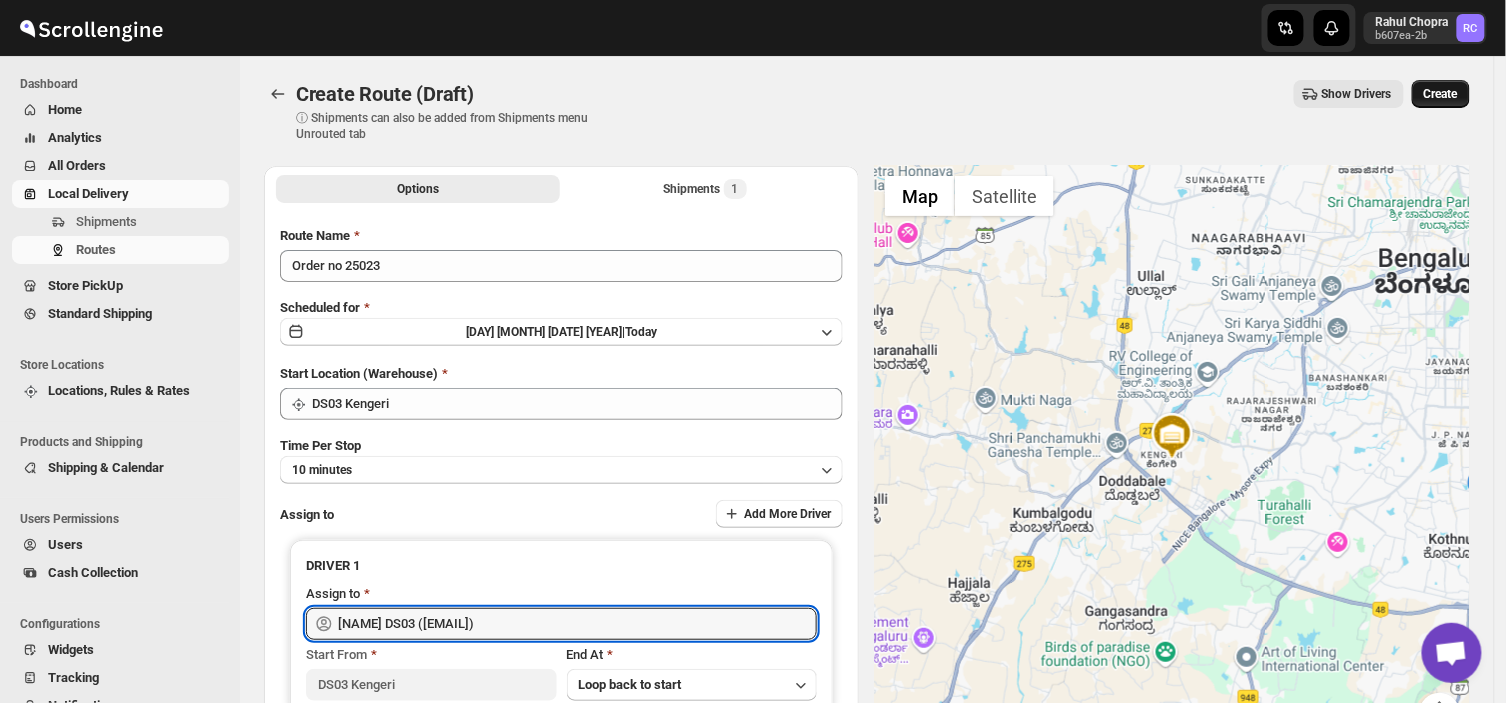 type on "[NAME] DS03 ([EMAIL])" 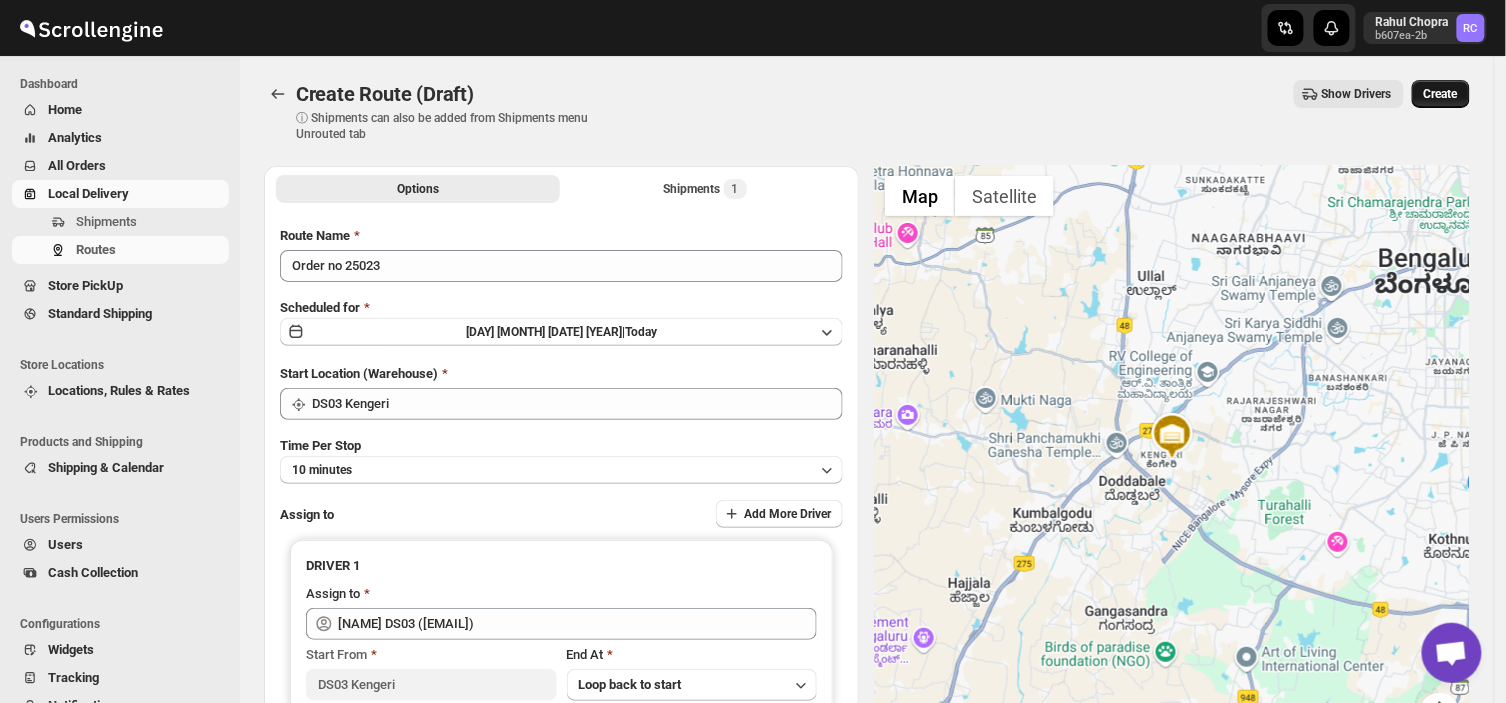 click on "Create" at bounding box center (1441, 94) 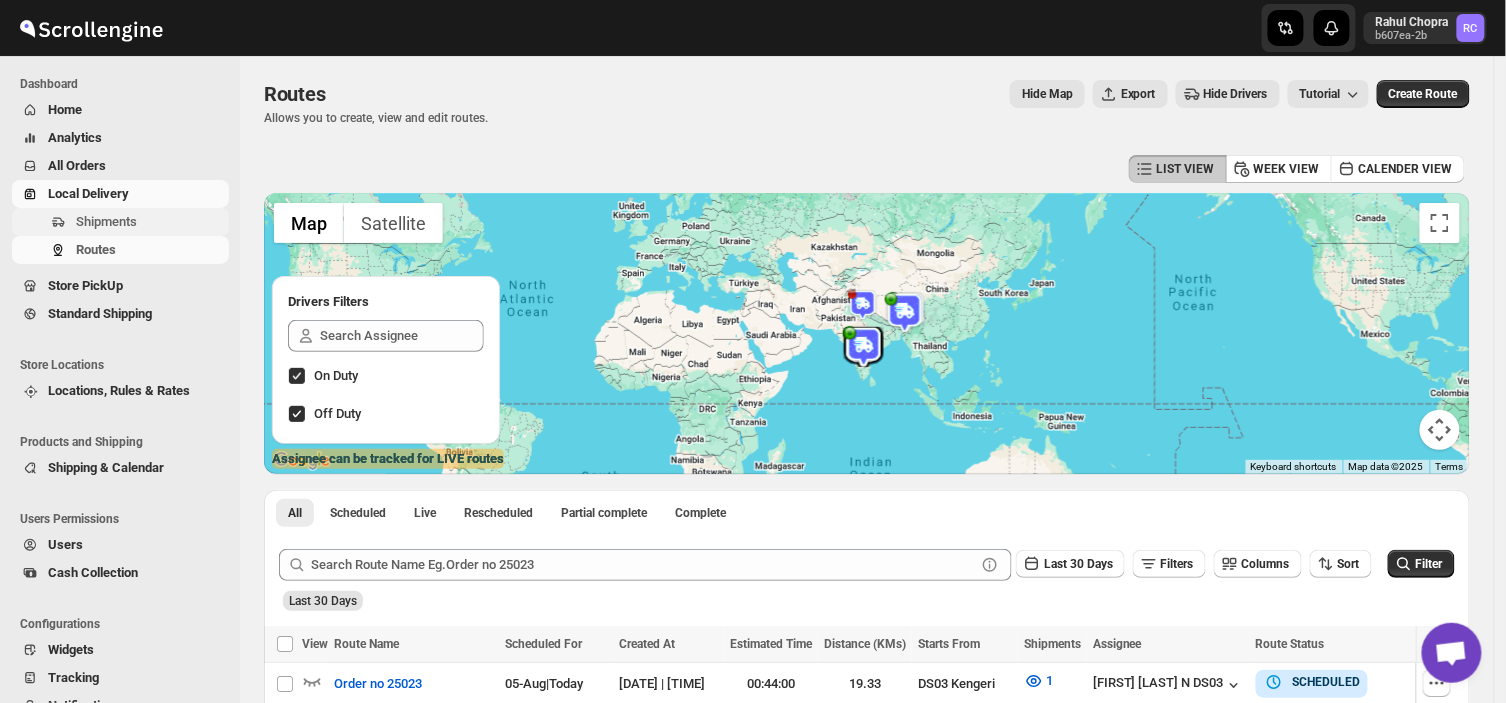 click on "Shipments" at bounding box center (120, 222) 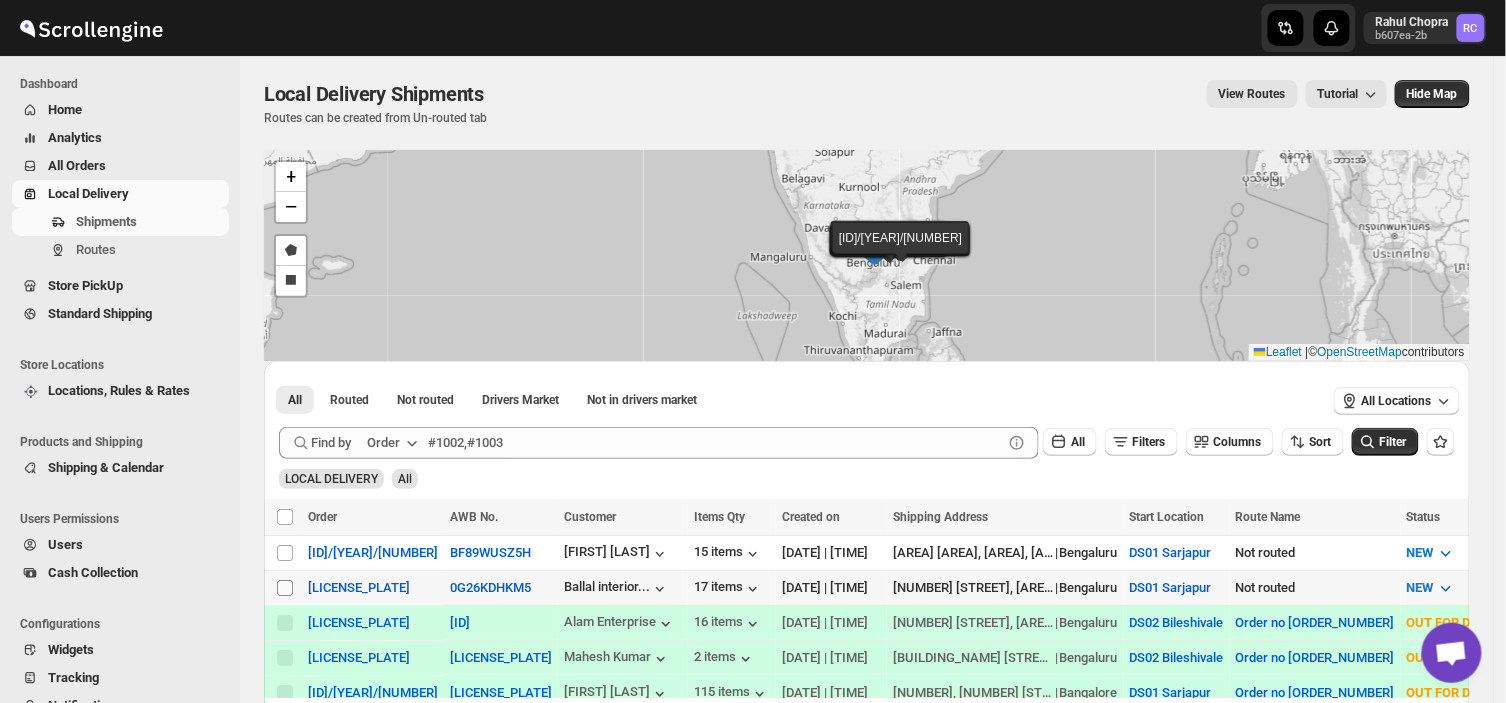 click on "Select shipment" at bounding box center [285, 588] 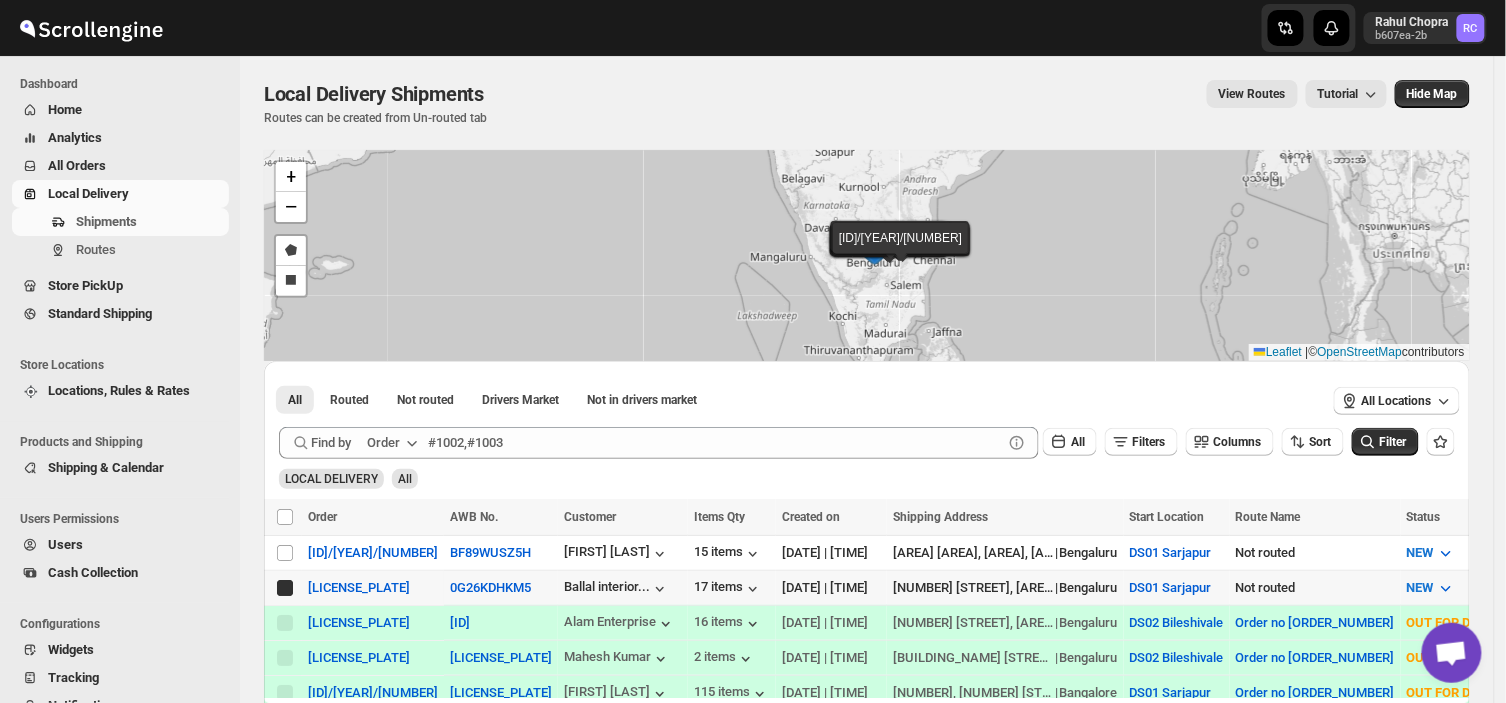 checkbox on "true" 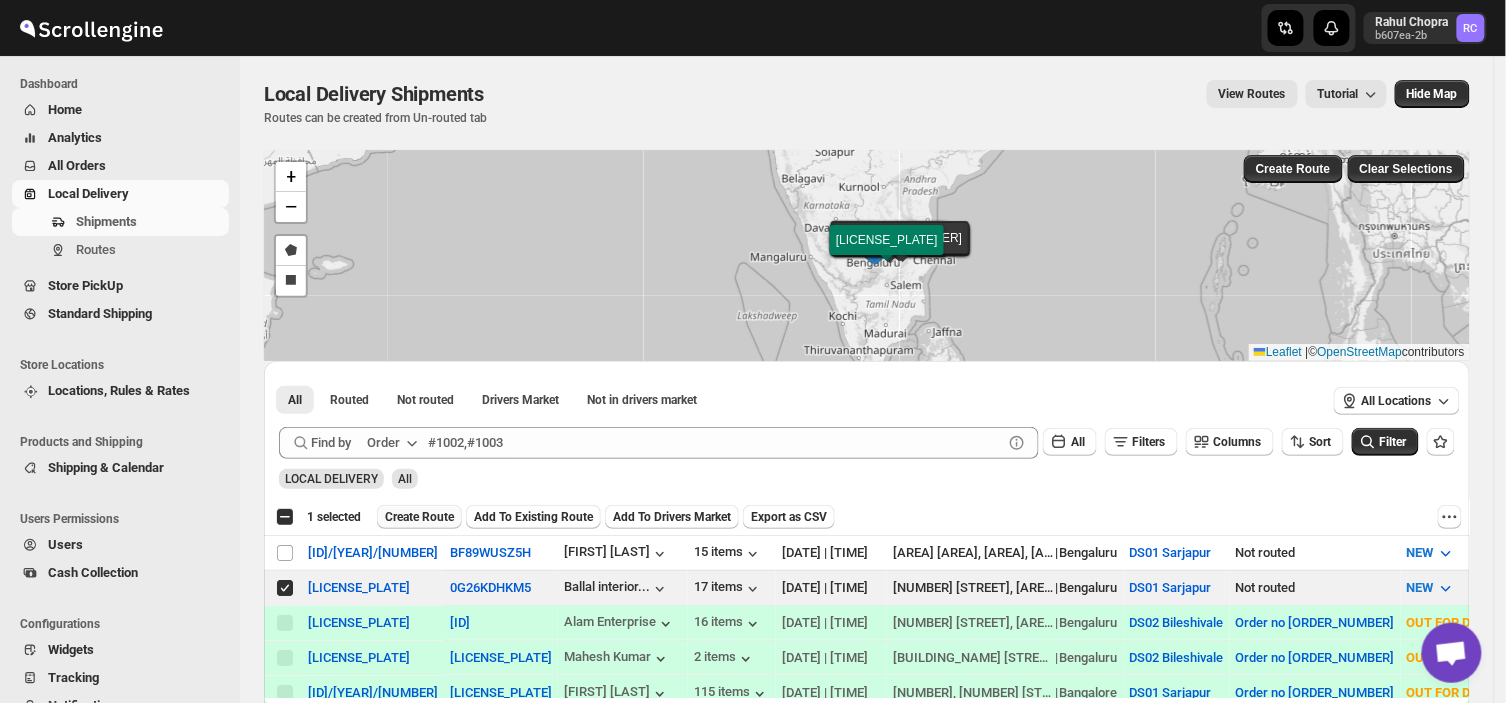 click on "Create Route" at bounding box center [419, 517] 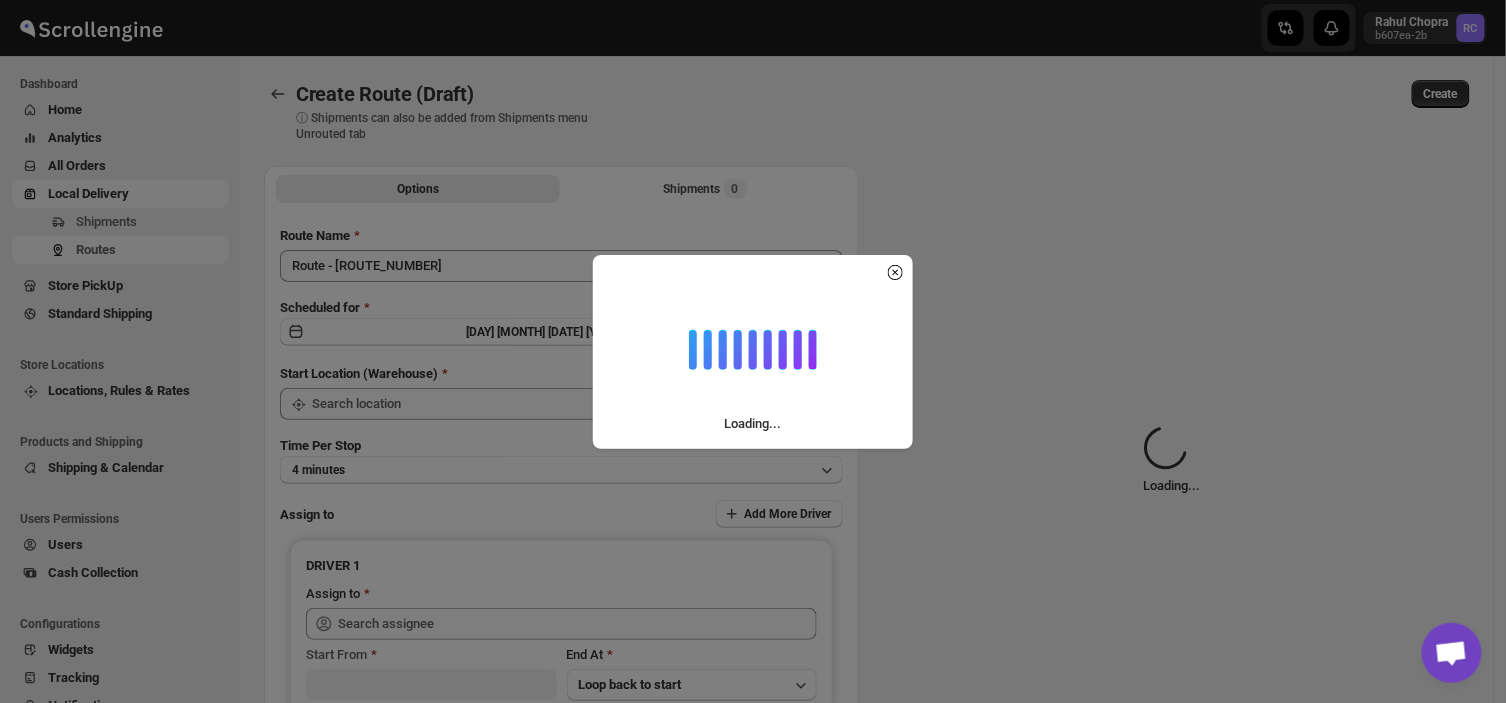type on "DS01 Sarjapur" 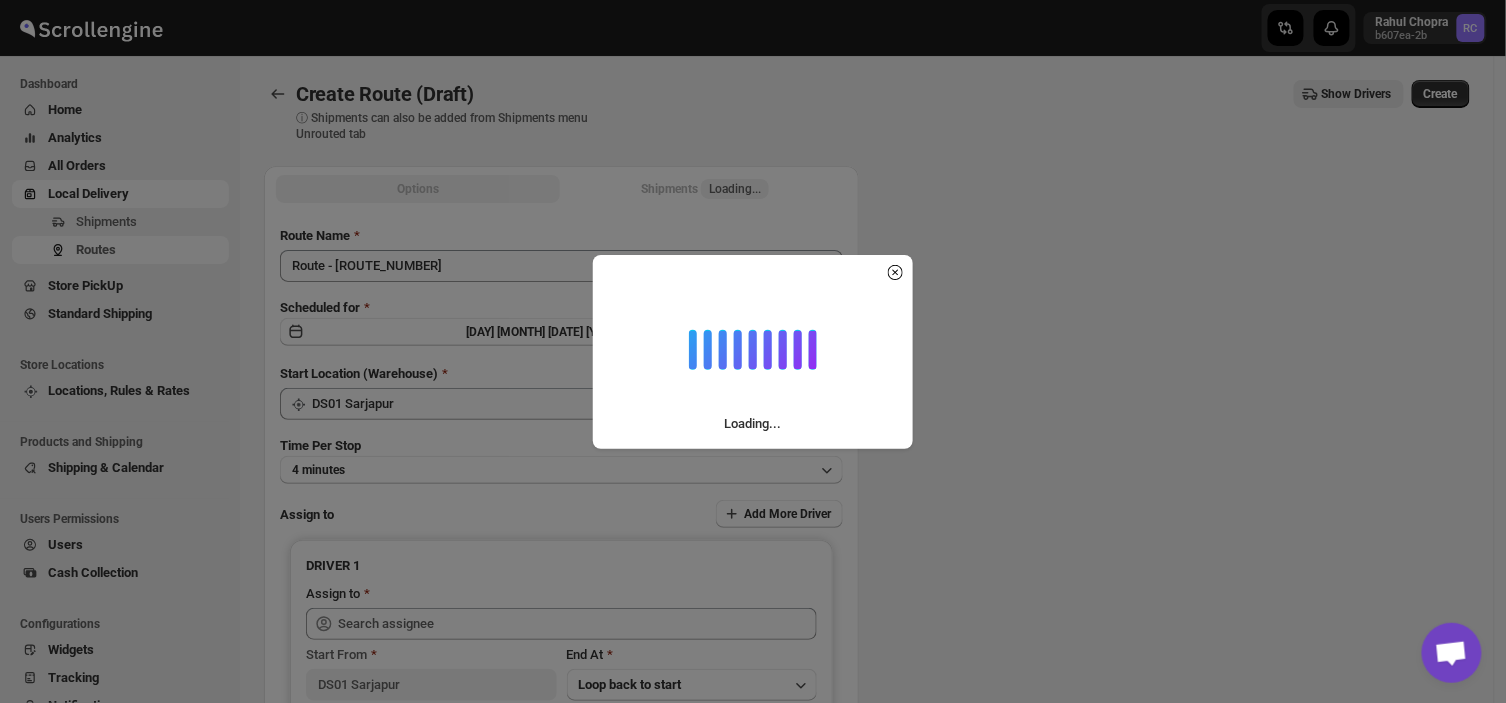 type on "DS01 Sarjapur" 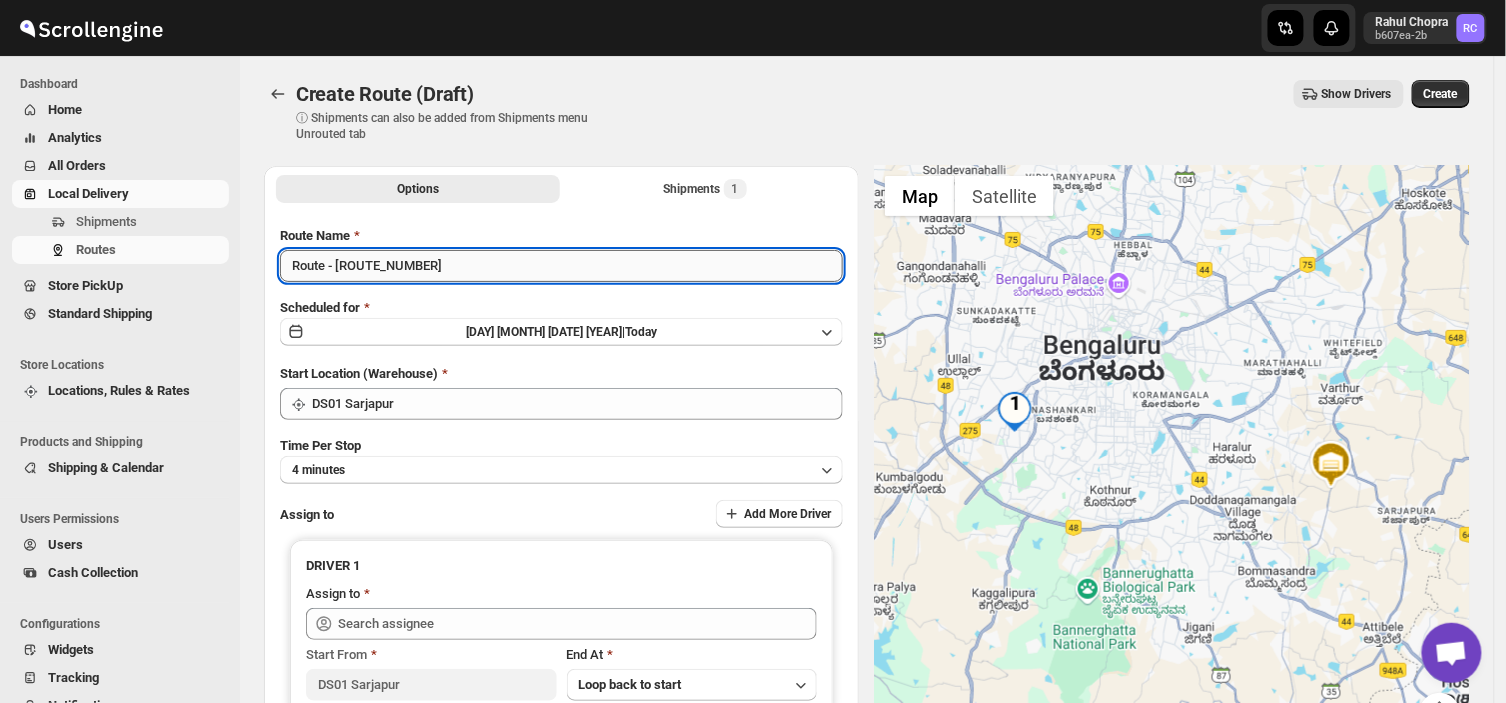 click on "Route - [ROUTE_NUMBER]" at bounding box center (561, 266) 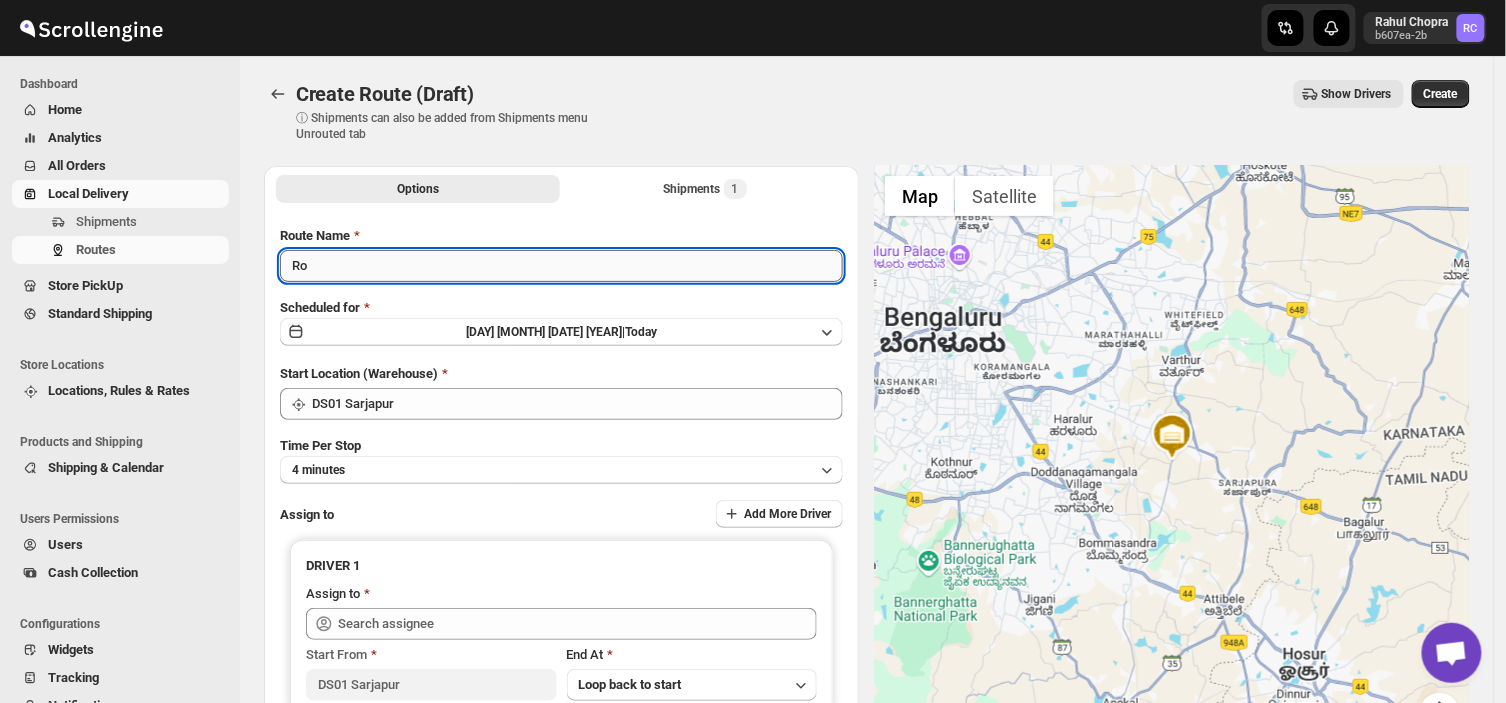 type on "R" 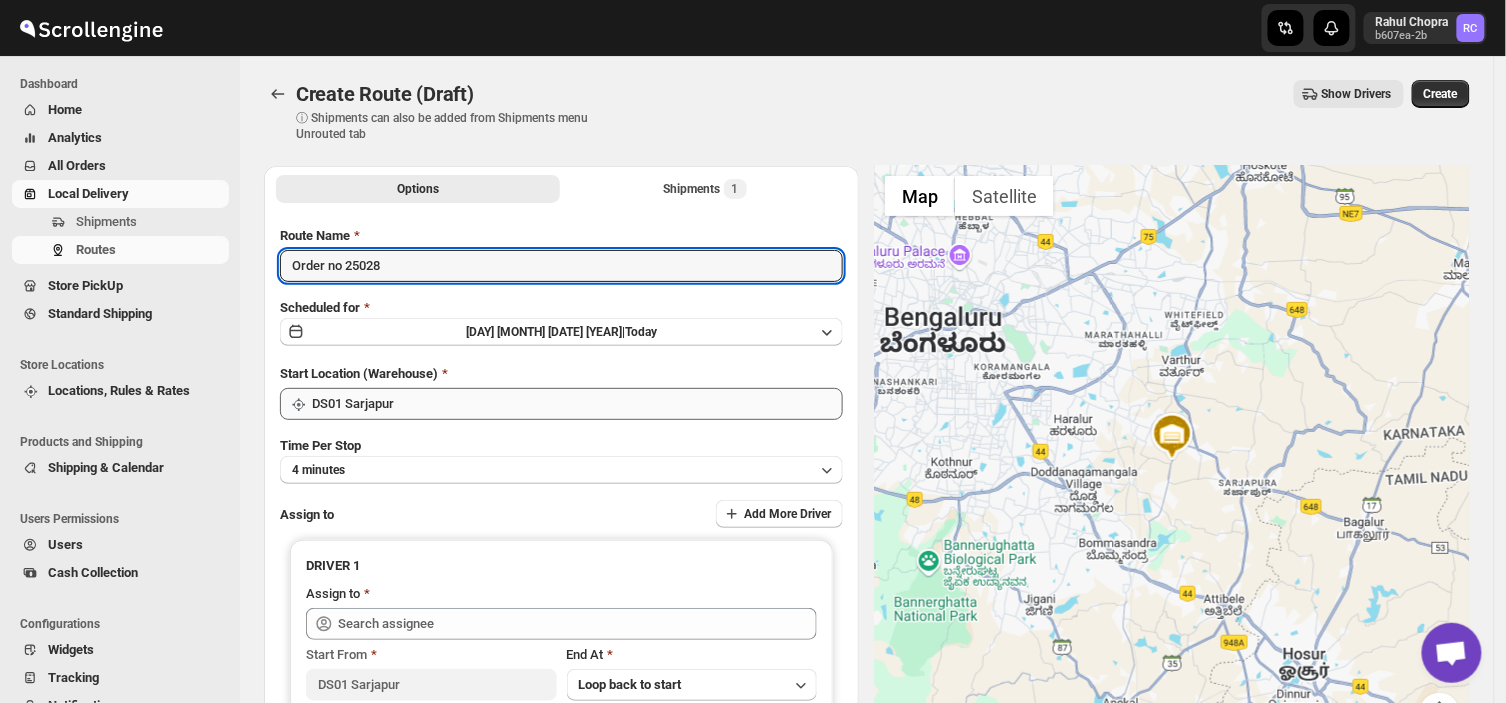 type on "Order no 25028" 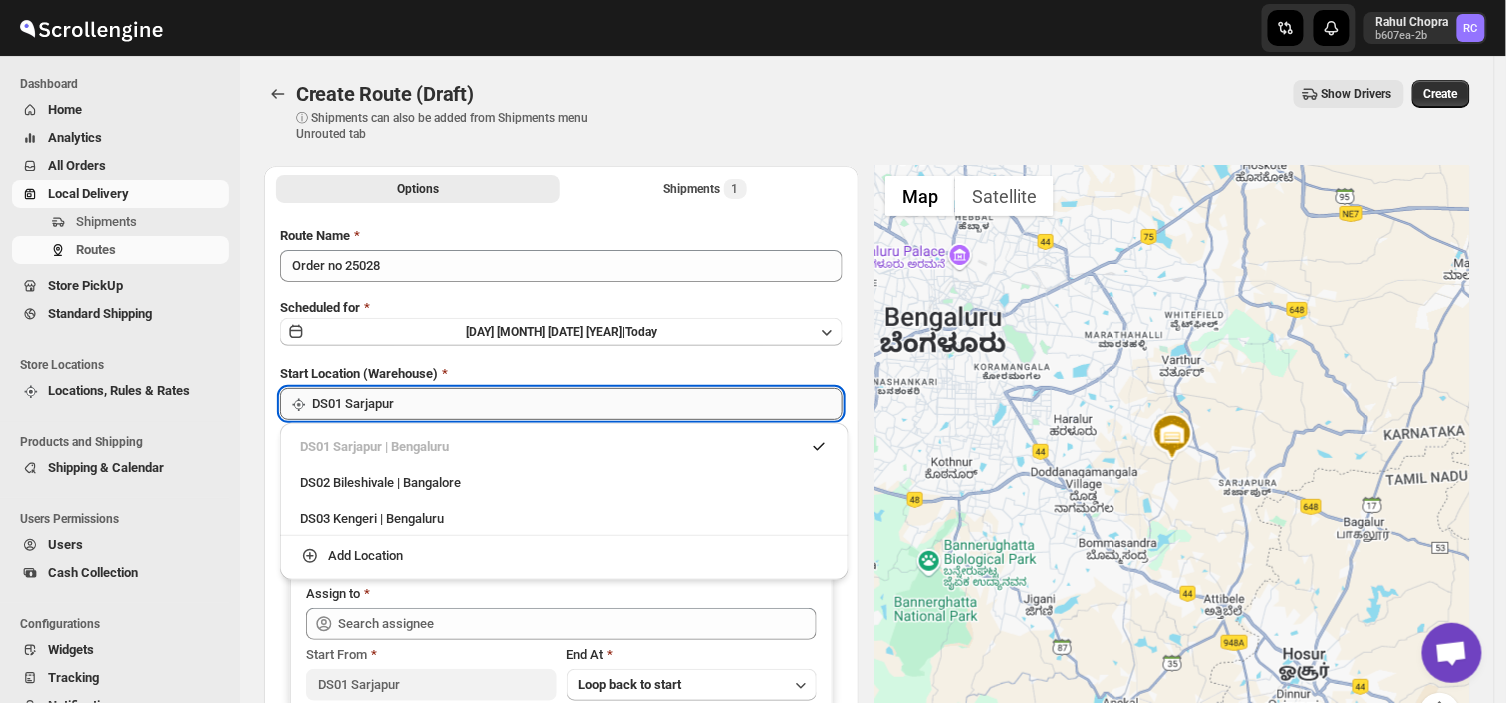 click on "DS01 Sarjapur" at bounding box center (577, 404) 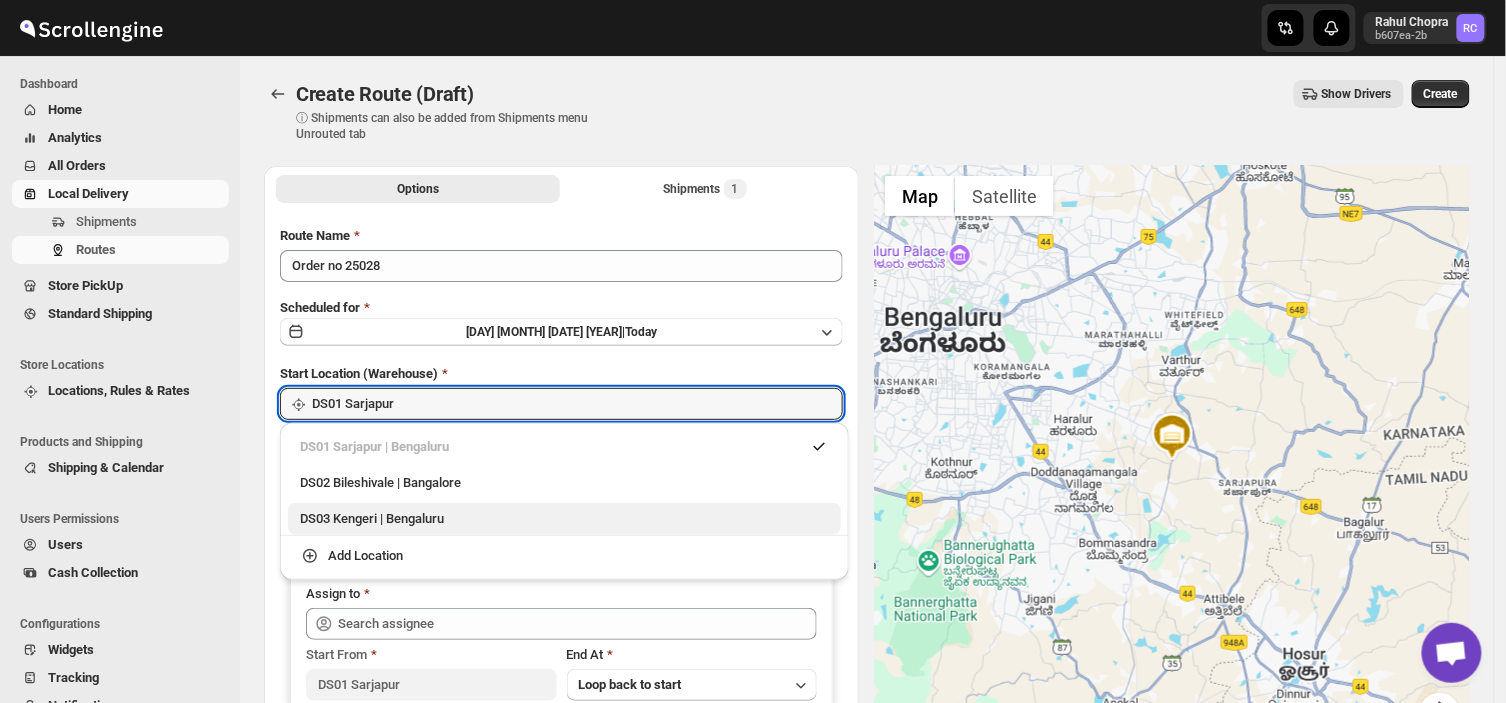 click on "DS03 Kengeri | Bengaluru" at bounding box center [564, 519] 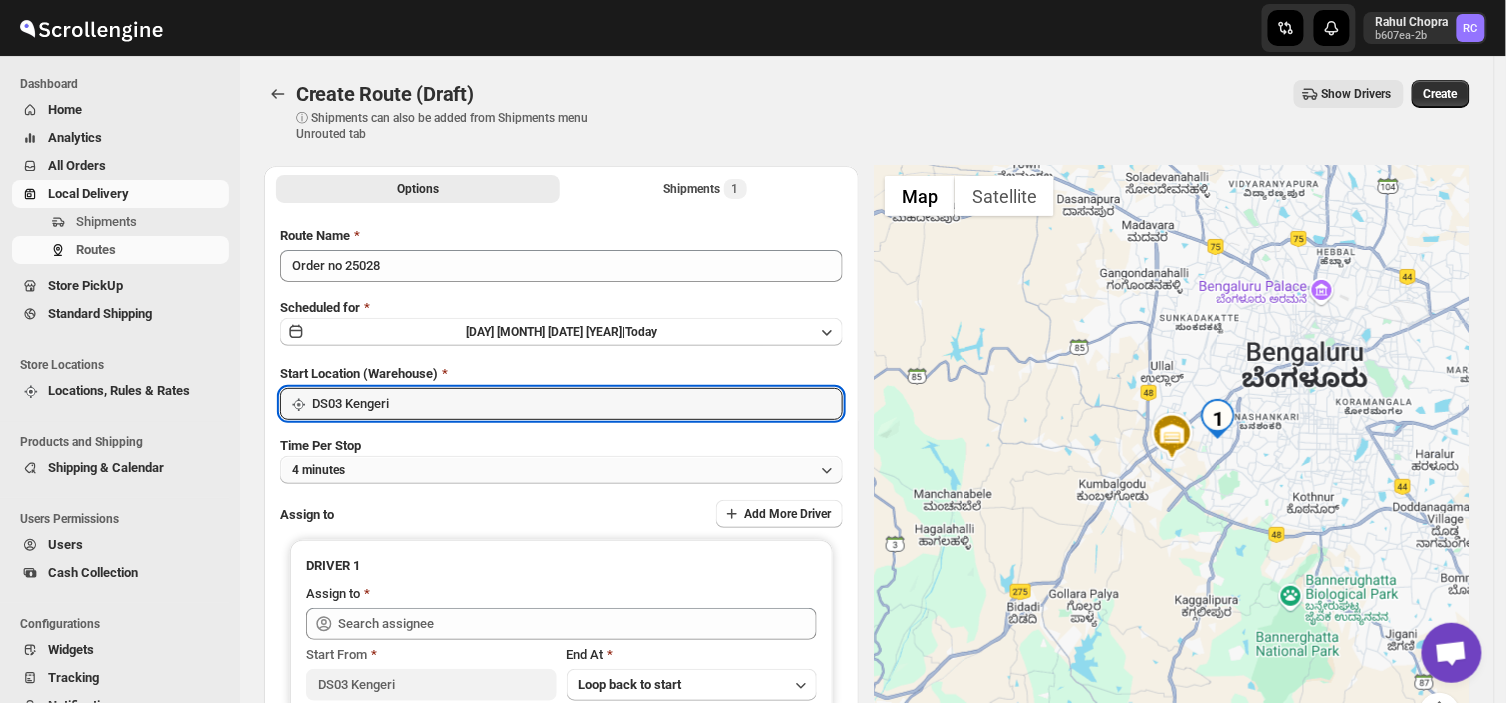 click on "4 minutes" at bounding box center [561, 470] 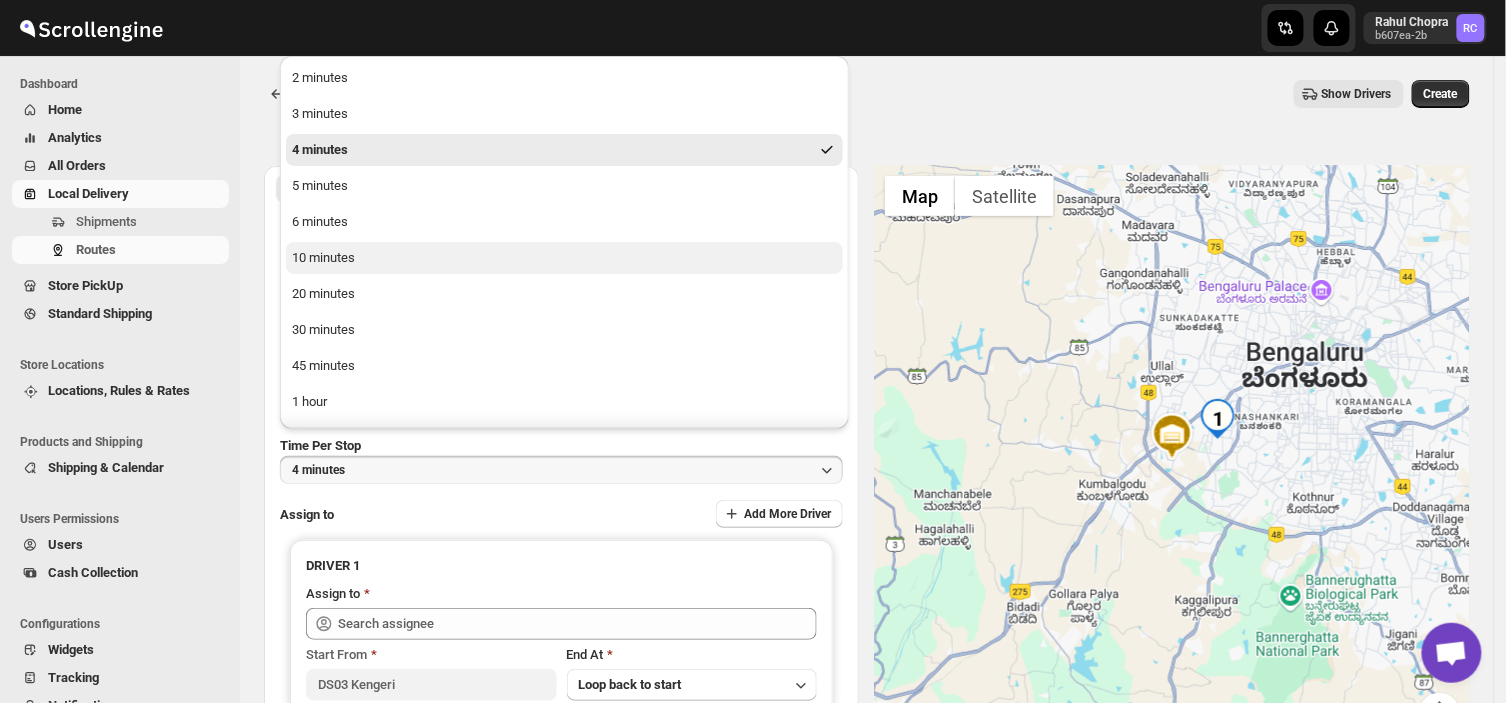 click on "10 minutes" at bounding box center [323, 258] 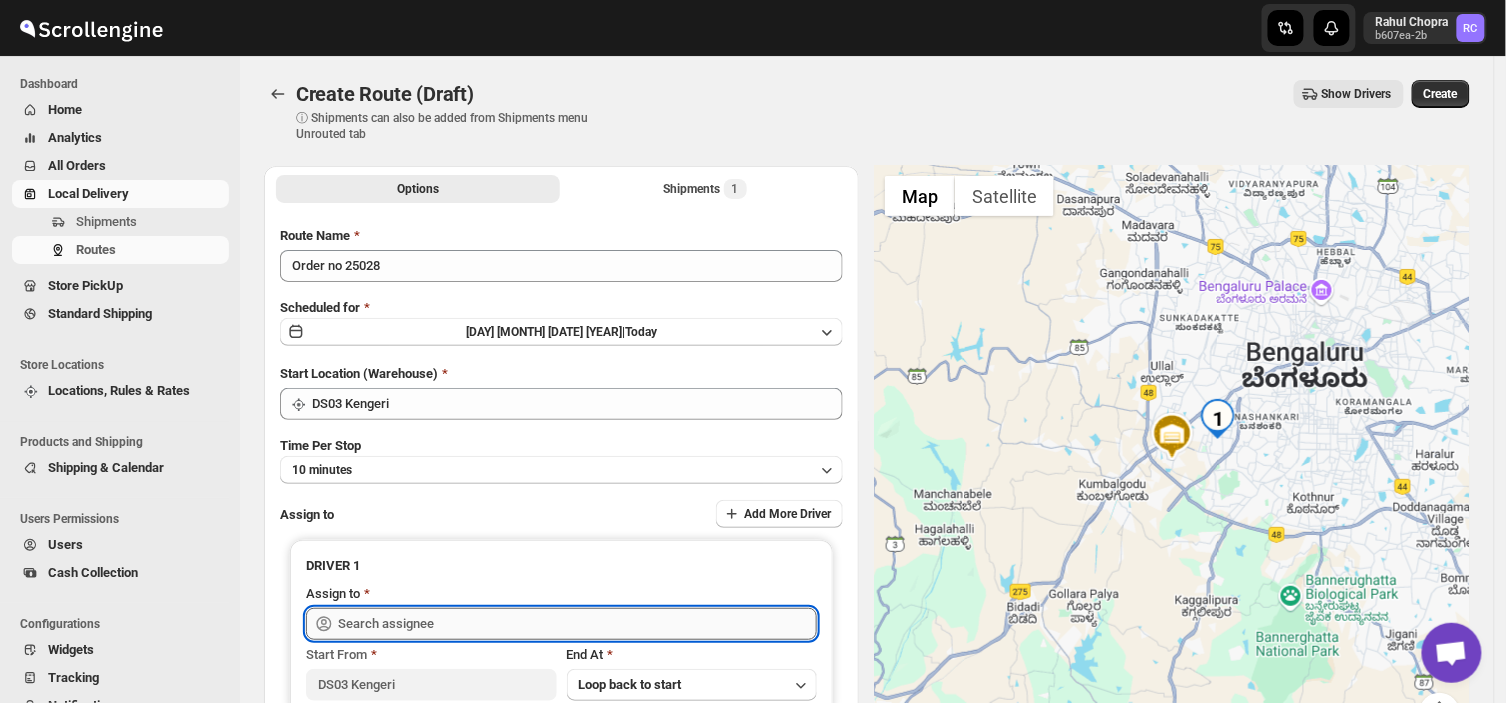 click at bounding box center (577, 624) 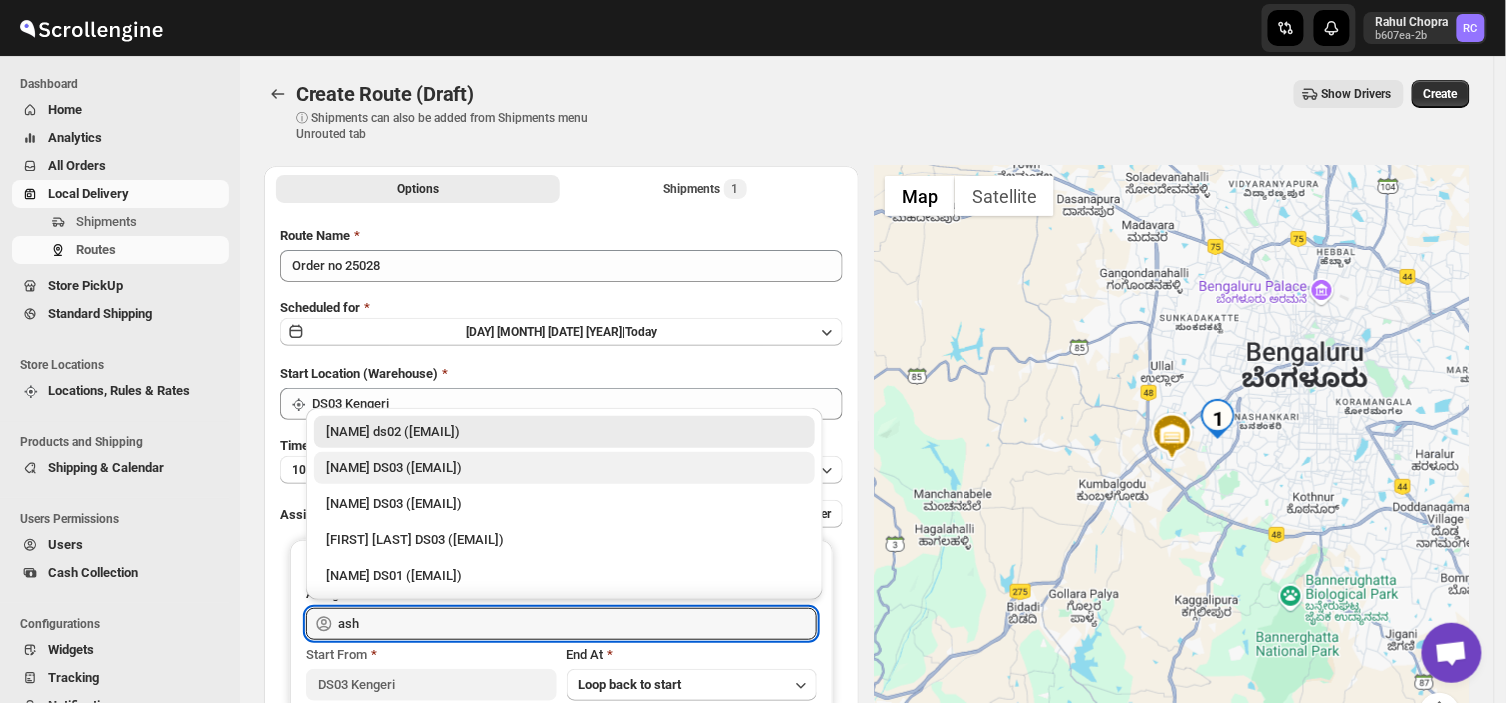 click on "[NAME] DS03 ([EMAIL])" at bounding box center (564, 468) 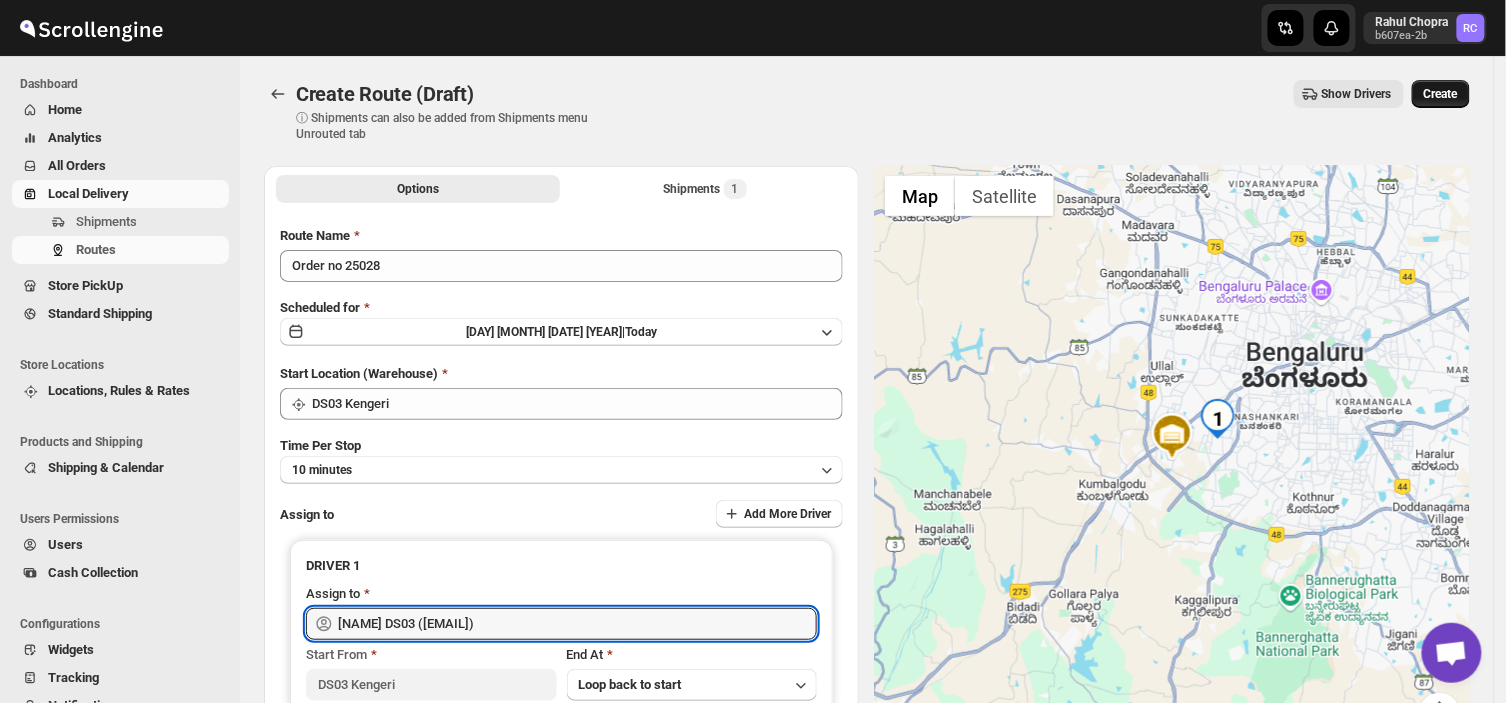 type on "[NAME] DS03 ([EMAIL])" 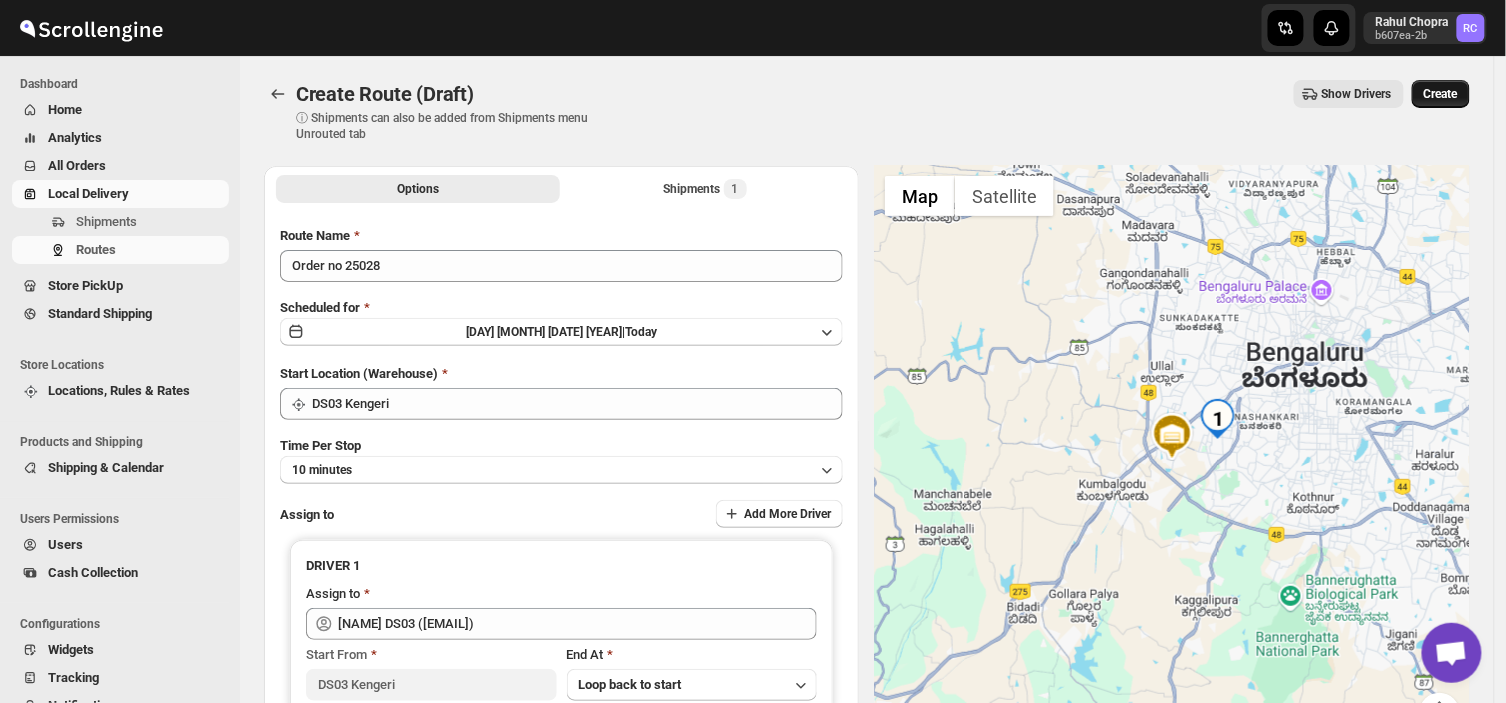 click on "Create" at bounding box center (1441, 94) 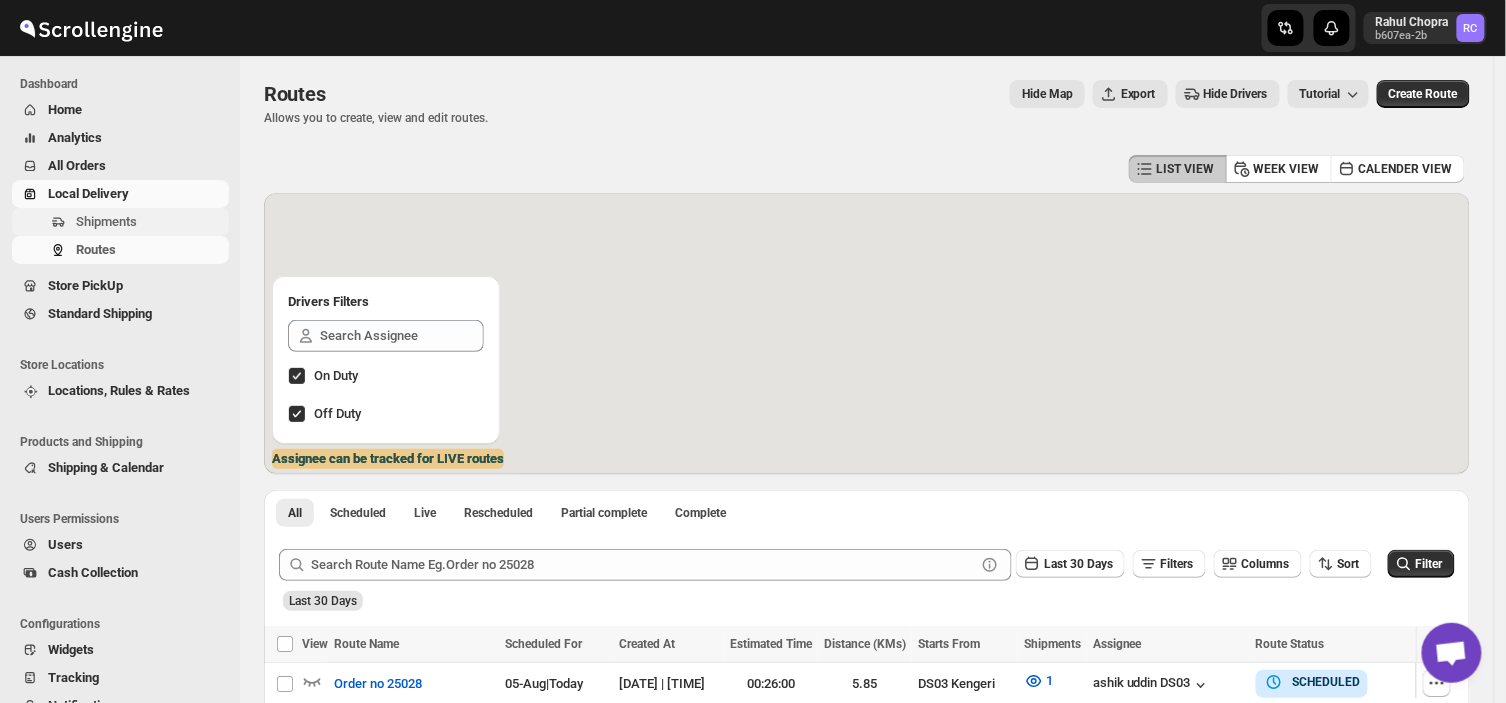 click on "Shipments" at bounding box center (150, 222) 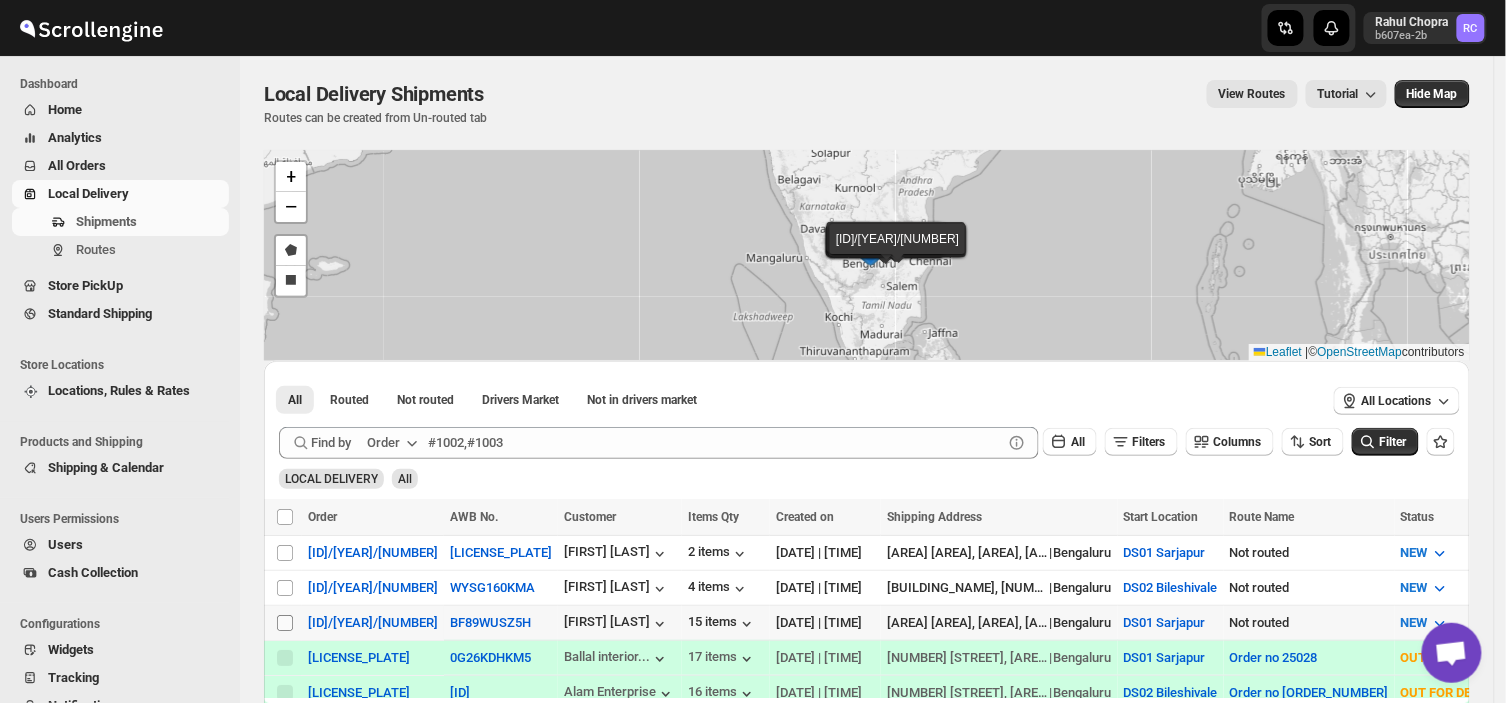 click on "Select shipment" at bounding box center (285, 623) 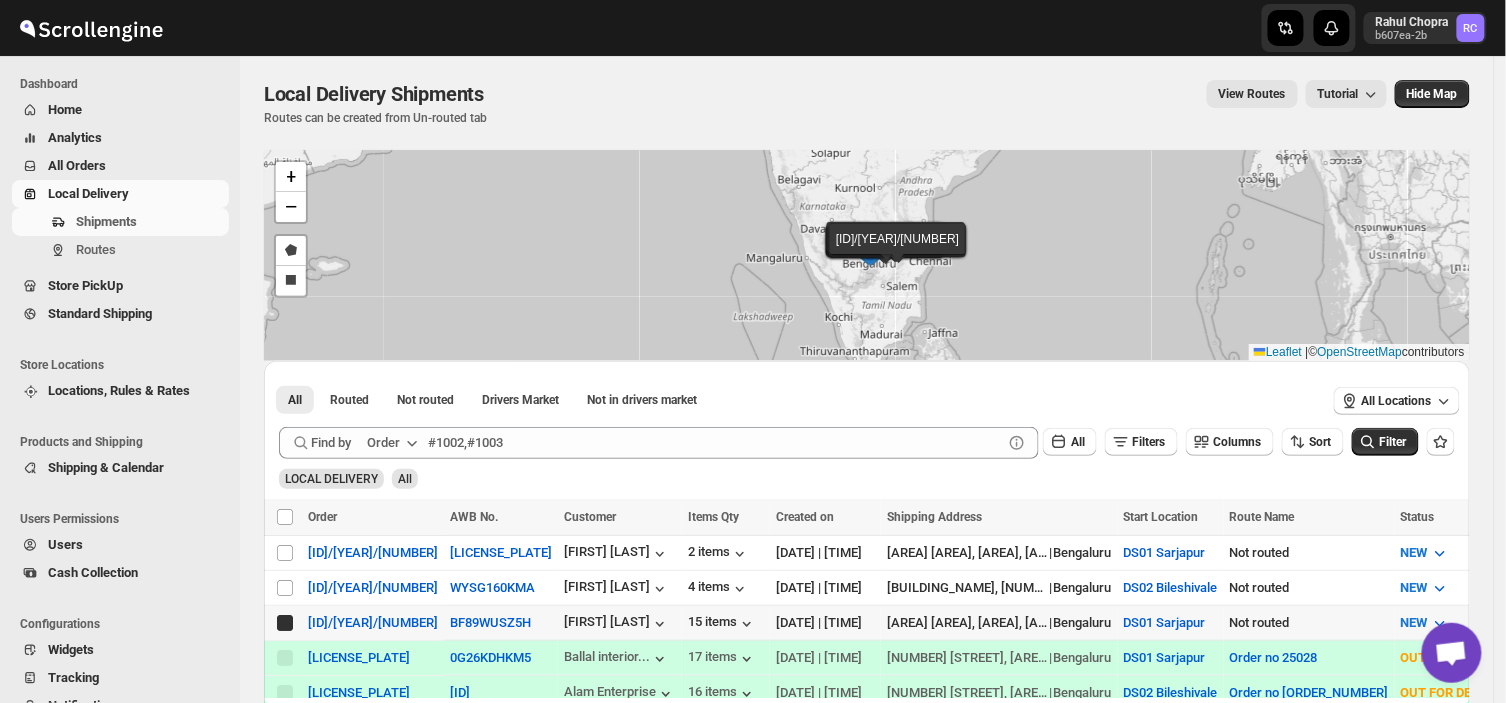 checkbox on "true" 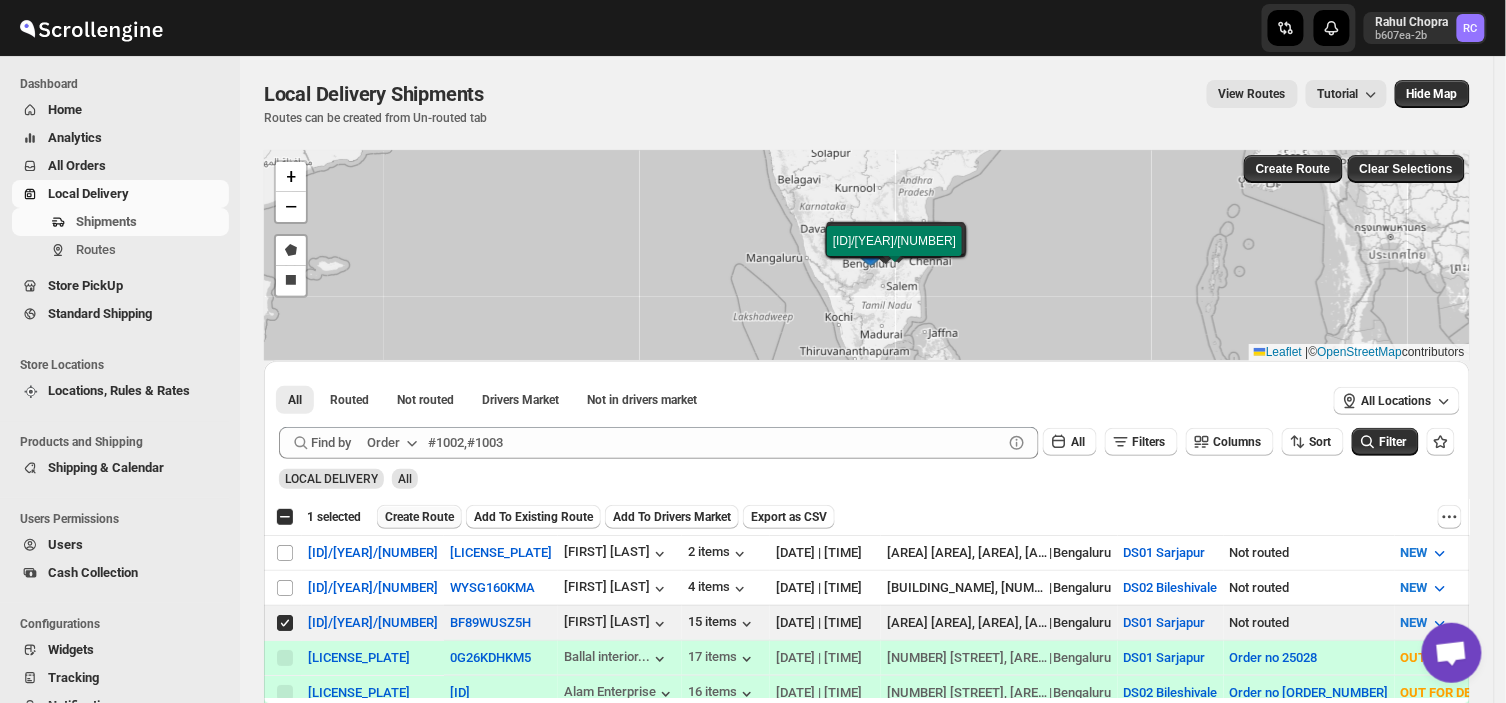 click on "Create Route" at bounding box center [419, 517] 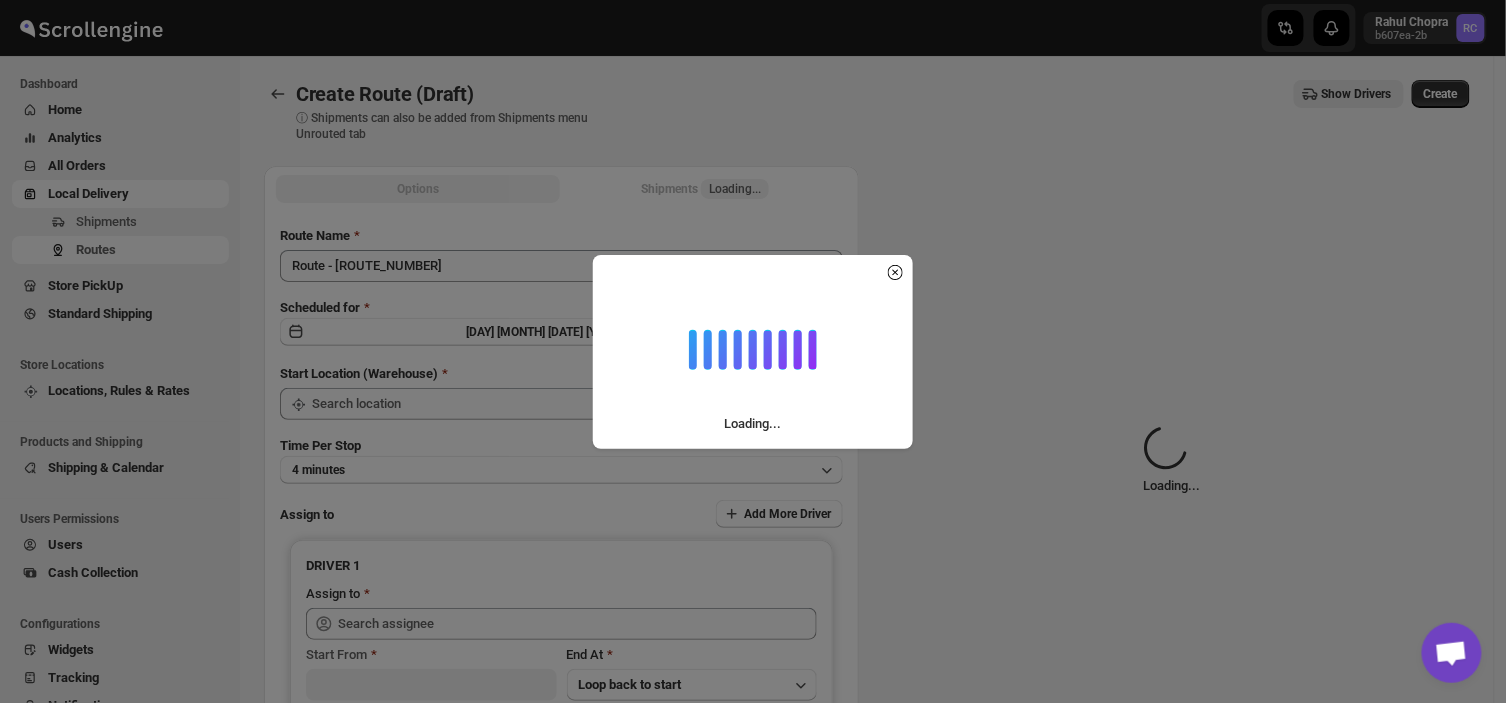 type on "DS01 Sarjapur" 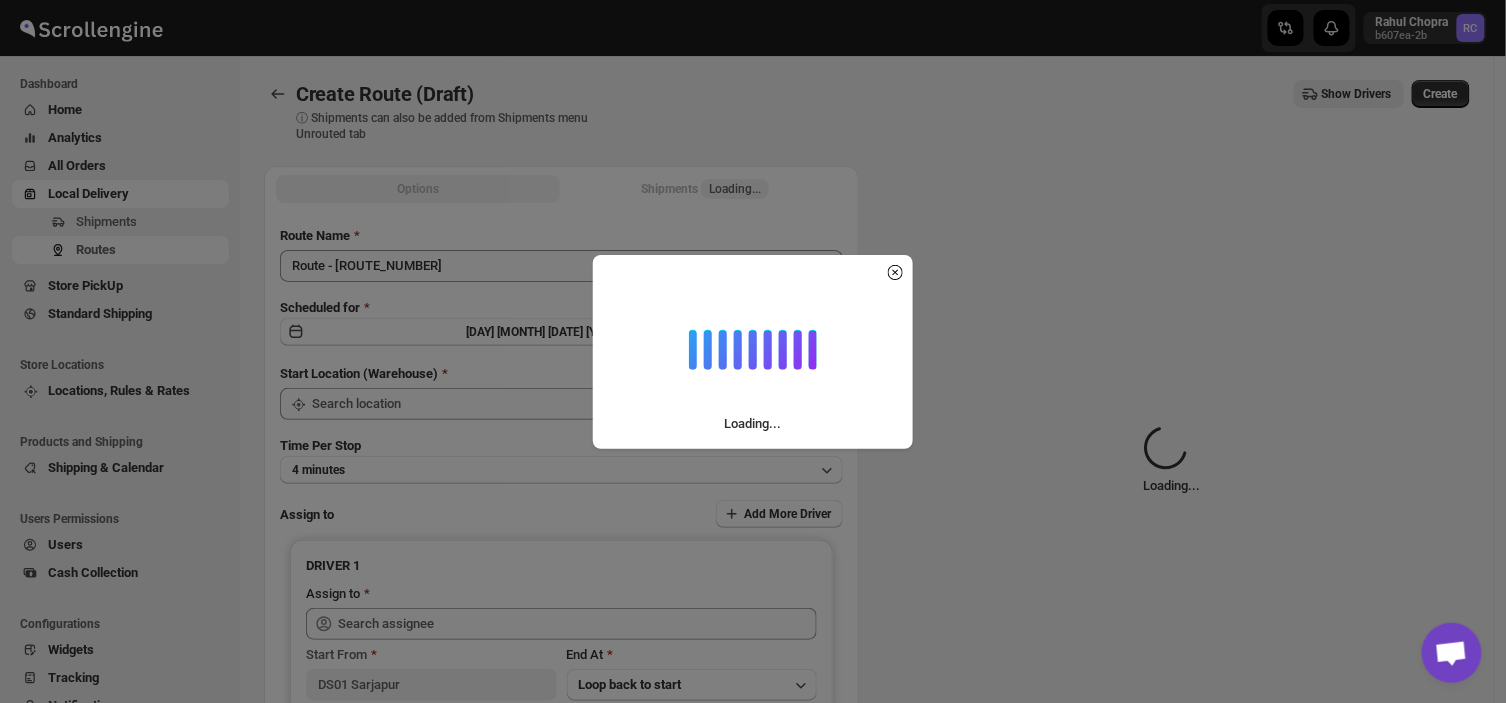 type on "DS01 Sarjapur" 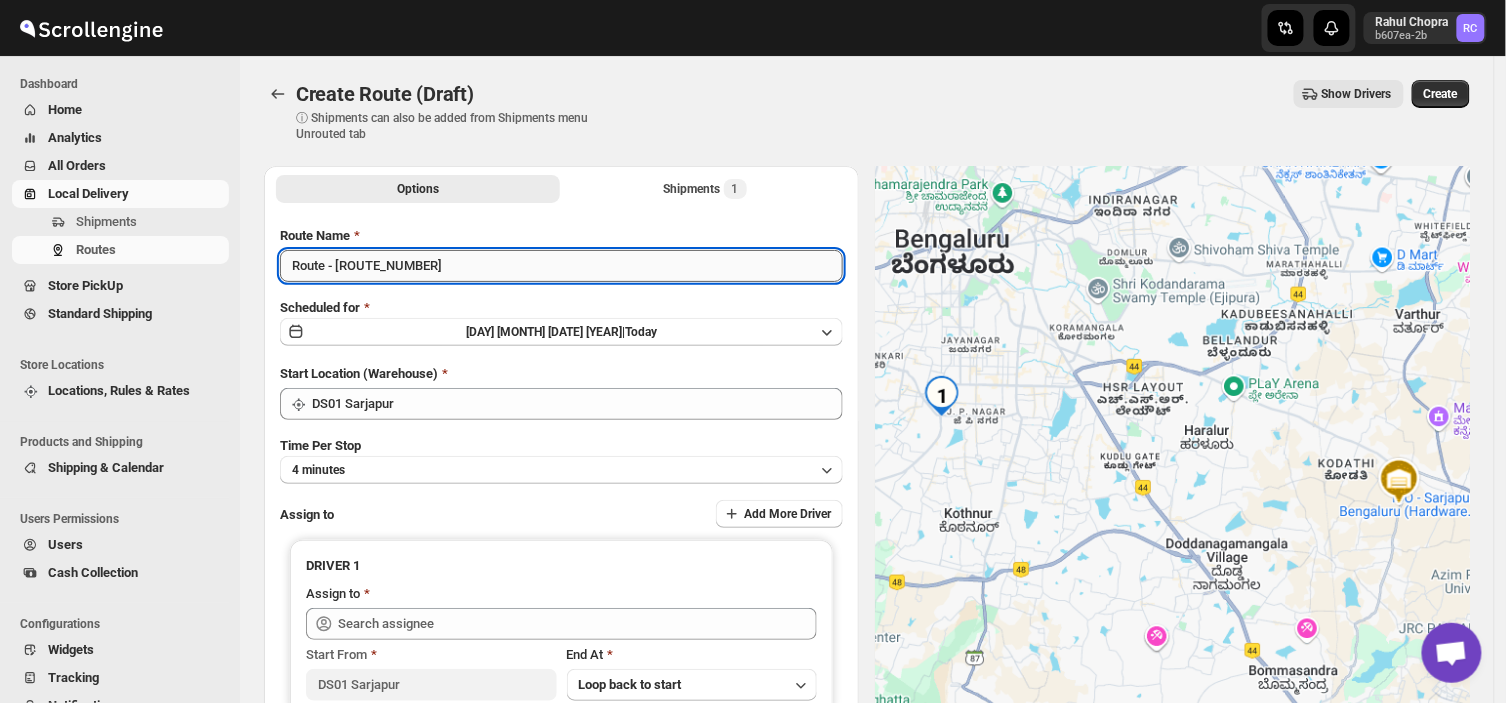 click on "Route - [ROUTE_NUMBER]" at bounding box center (561, 266) 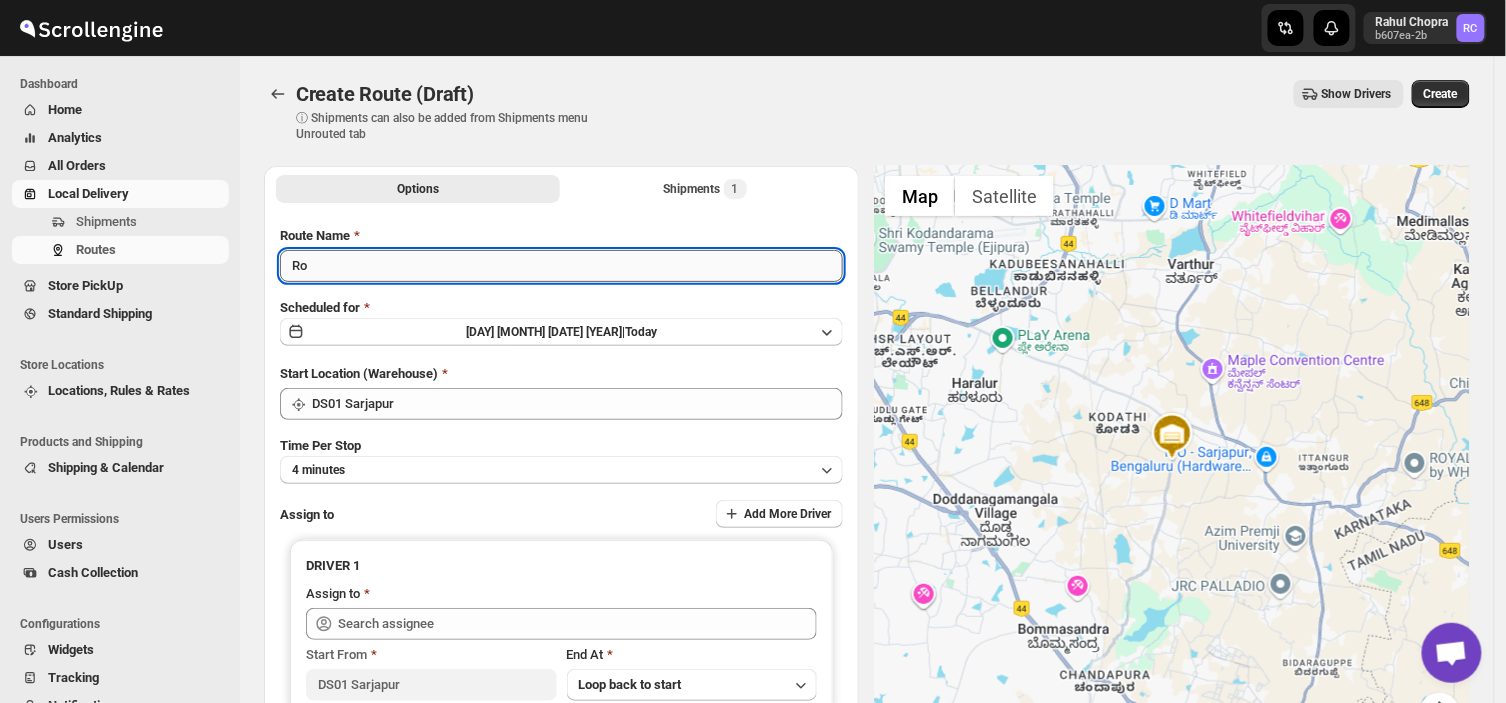 type on "R" 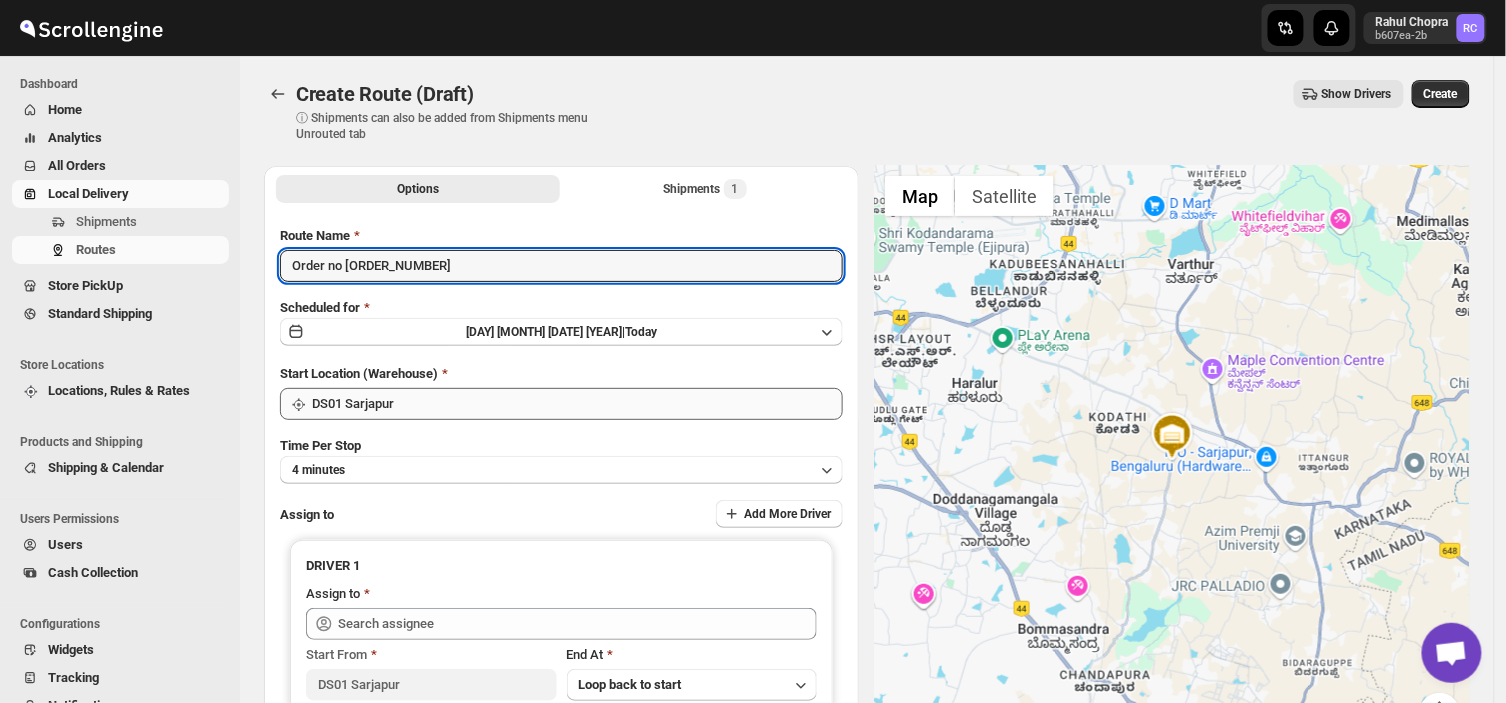 type on "Order no [ORDER_NUMBER]" 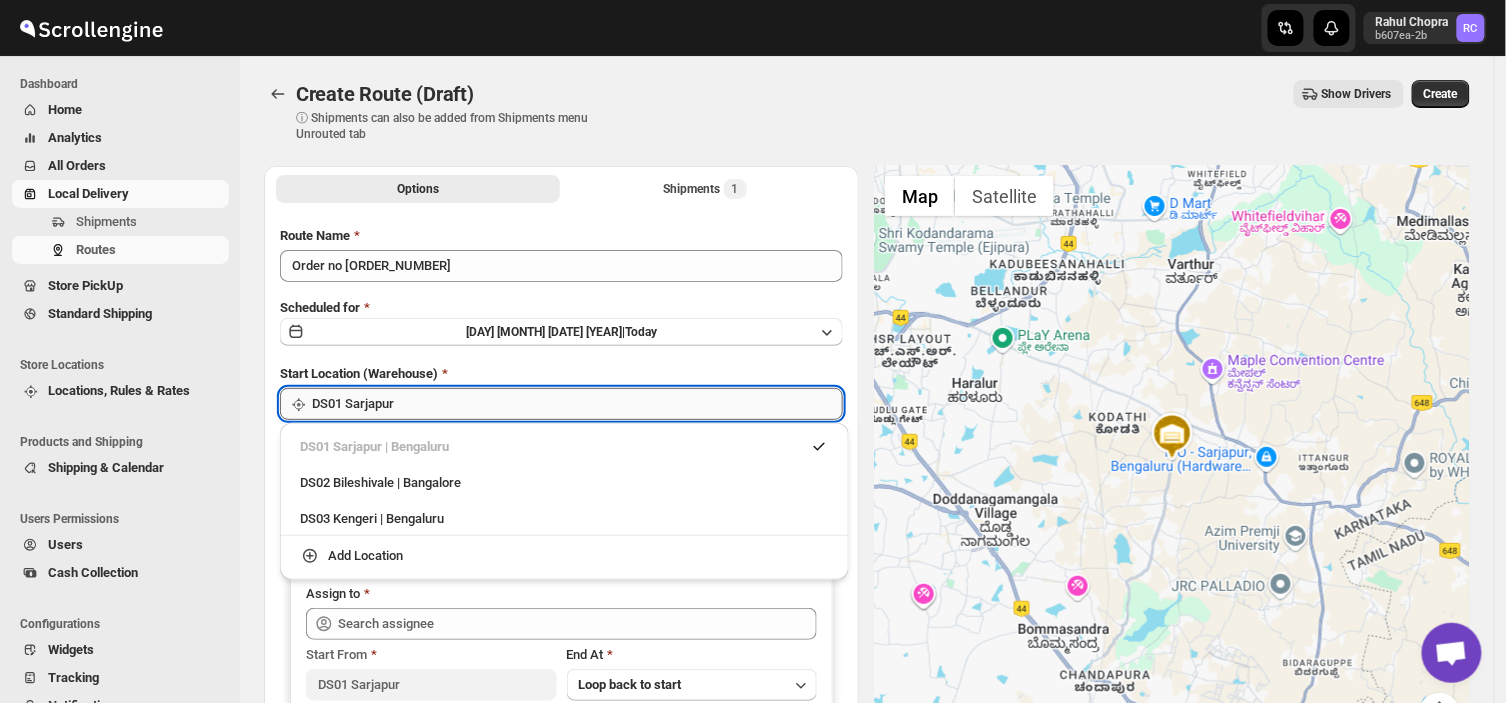 click on "DS01 Sarjapur" at bounding box center (577, 404) 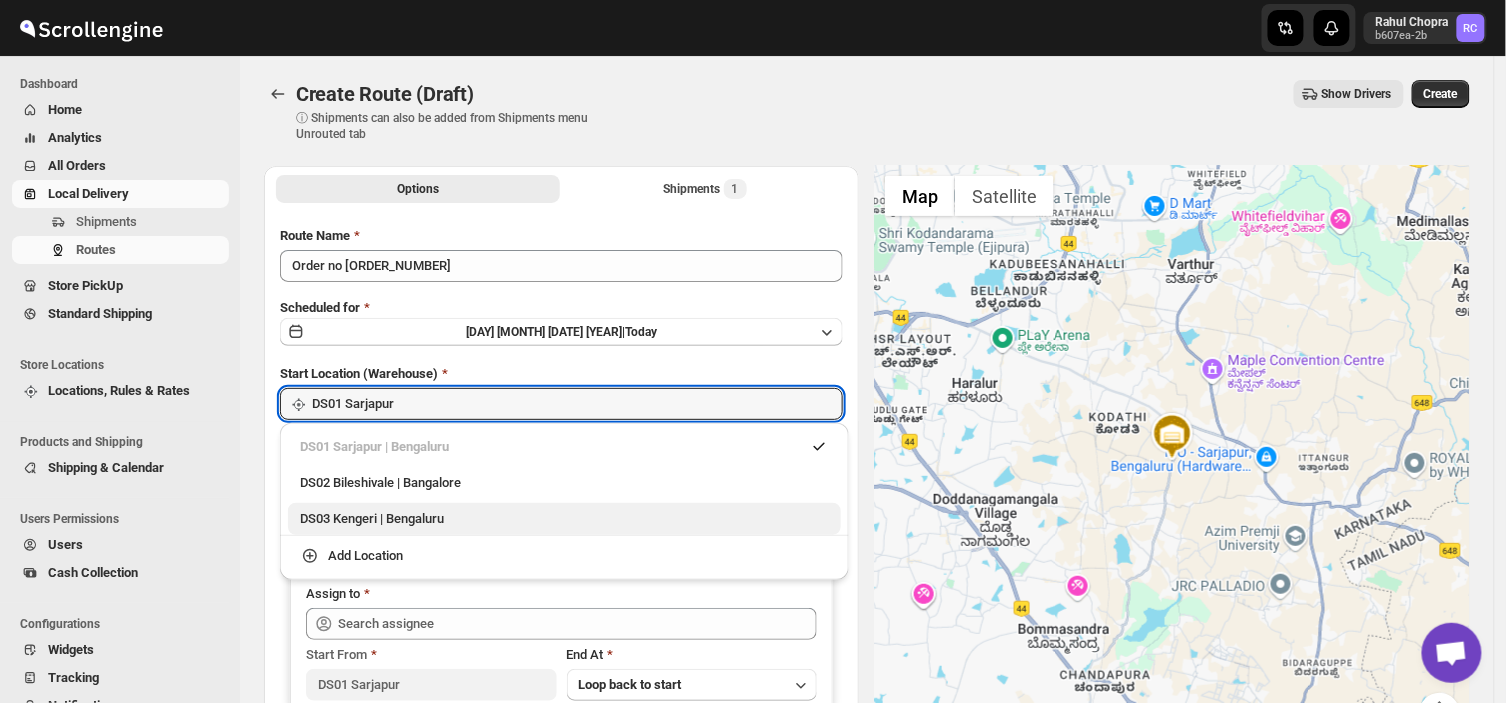 click on "DS03 Kengeri | Bengaluru" at bounding box center (564, 519) 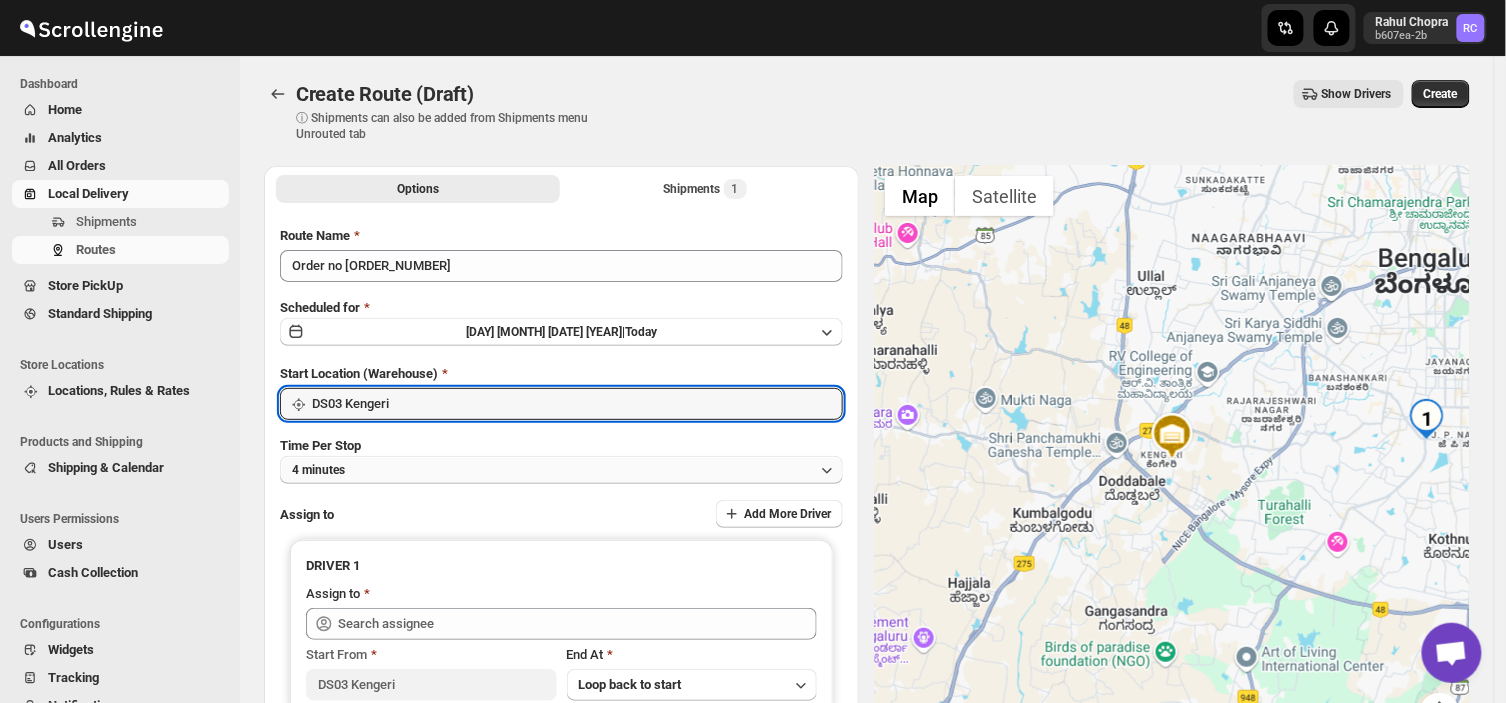 click on "4 minutes" at bounding box center (561, 470) 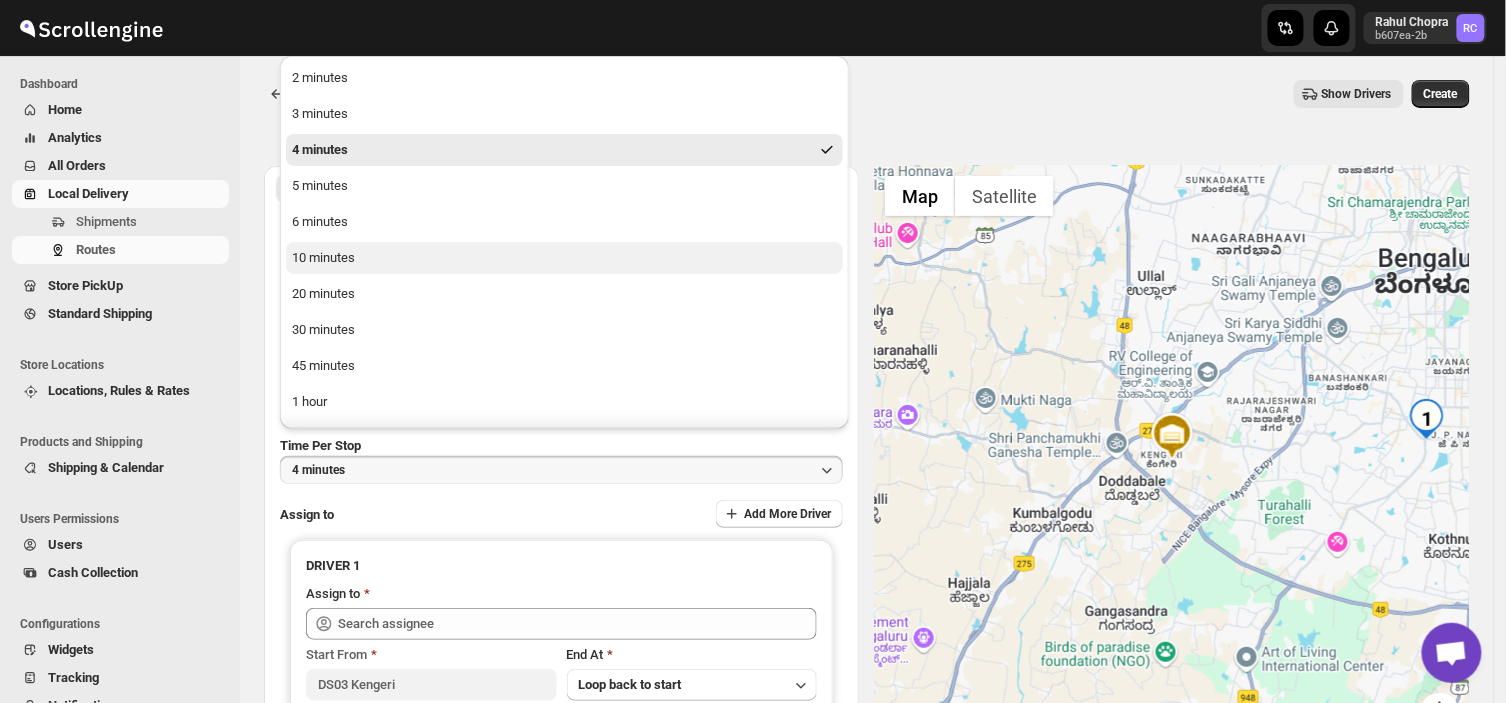 click on "10 minutes" at bounding box center [323, 258] 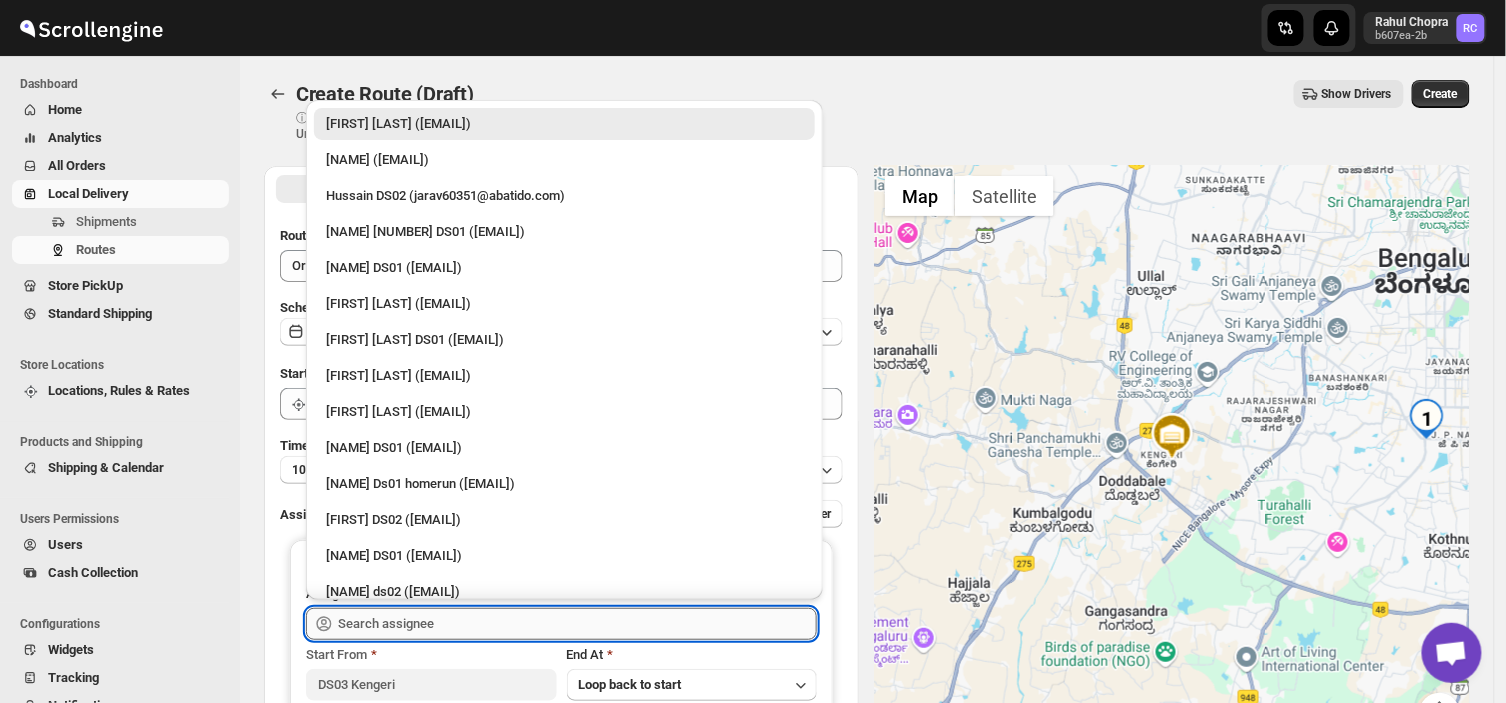 click at bounding box center (577, 624) 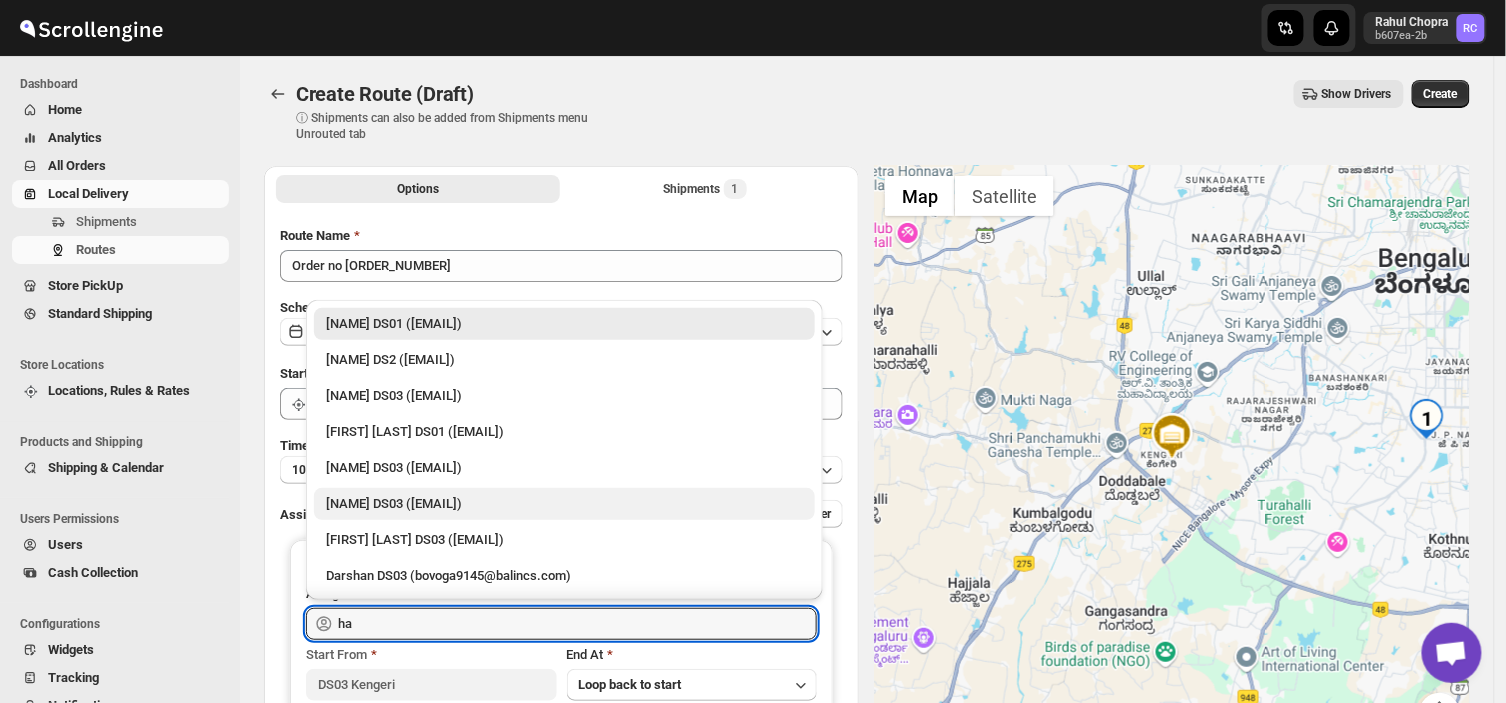 click on "[NAME] DS03 ([EMAIL])" at bounding box center (564, 504) 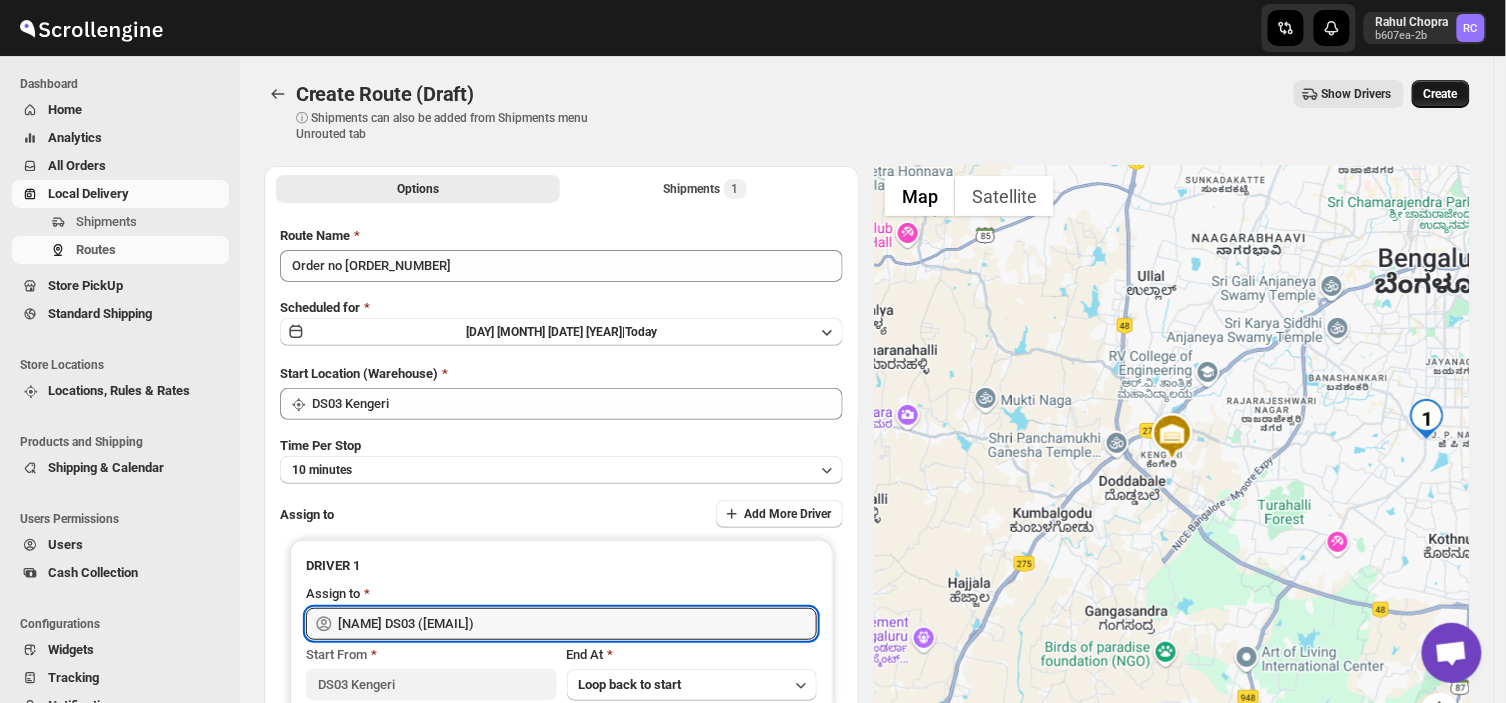 type on "[NAME] DS03 ([EMAIL])" 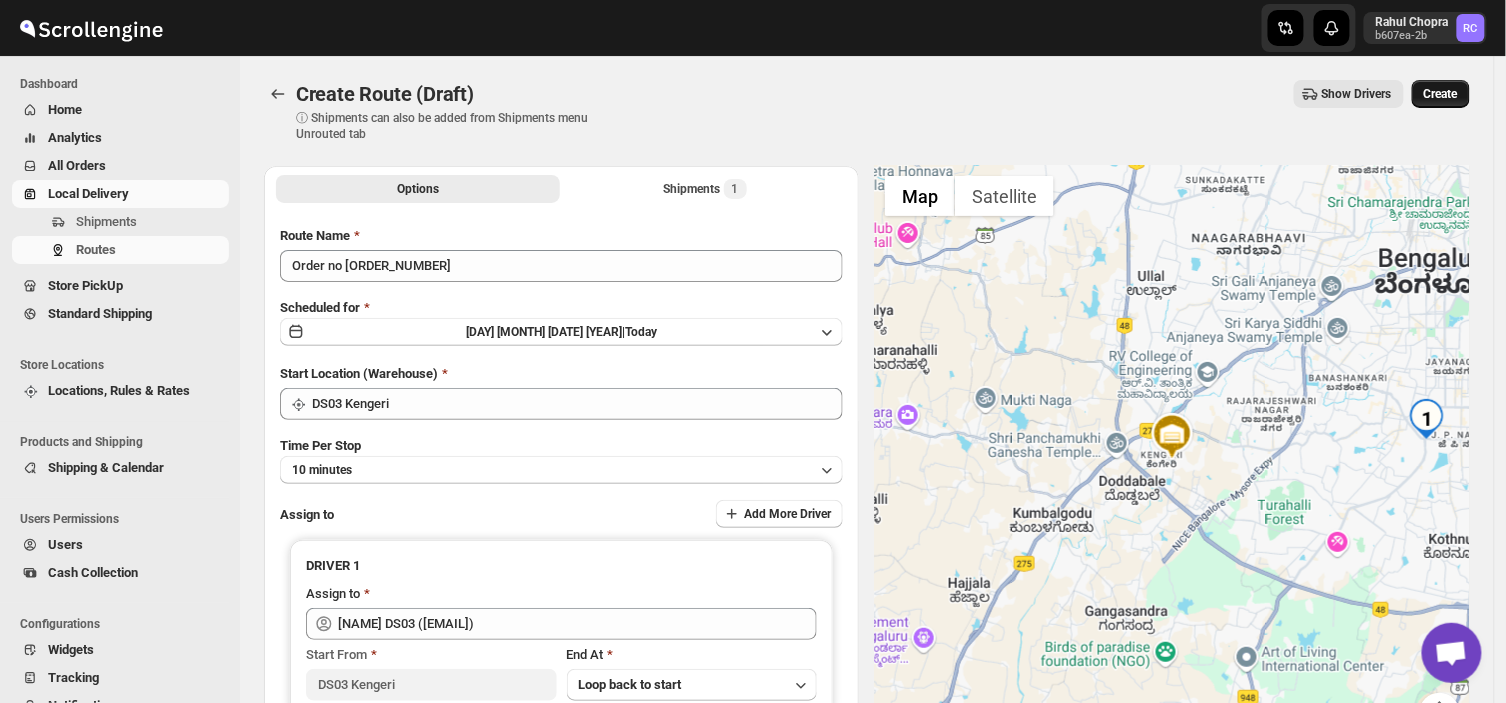 click on "Create" at bounding box center (1441, 94) 